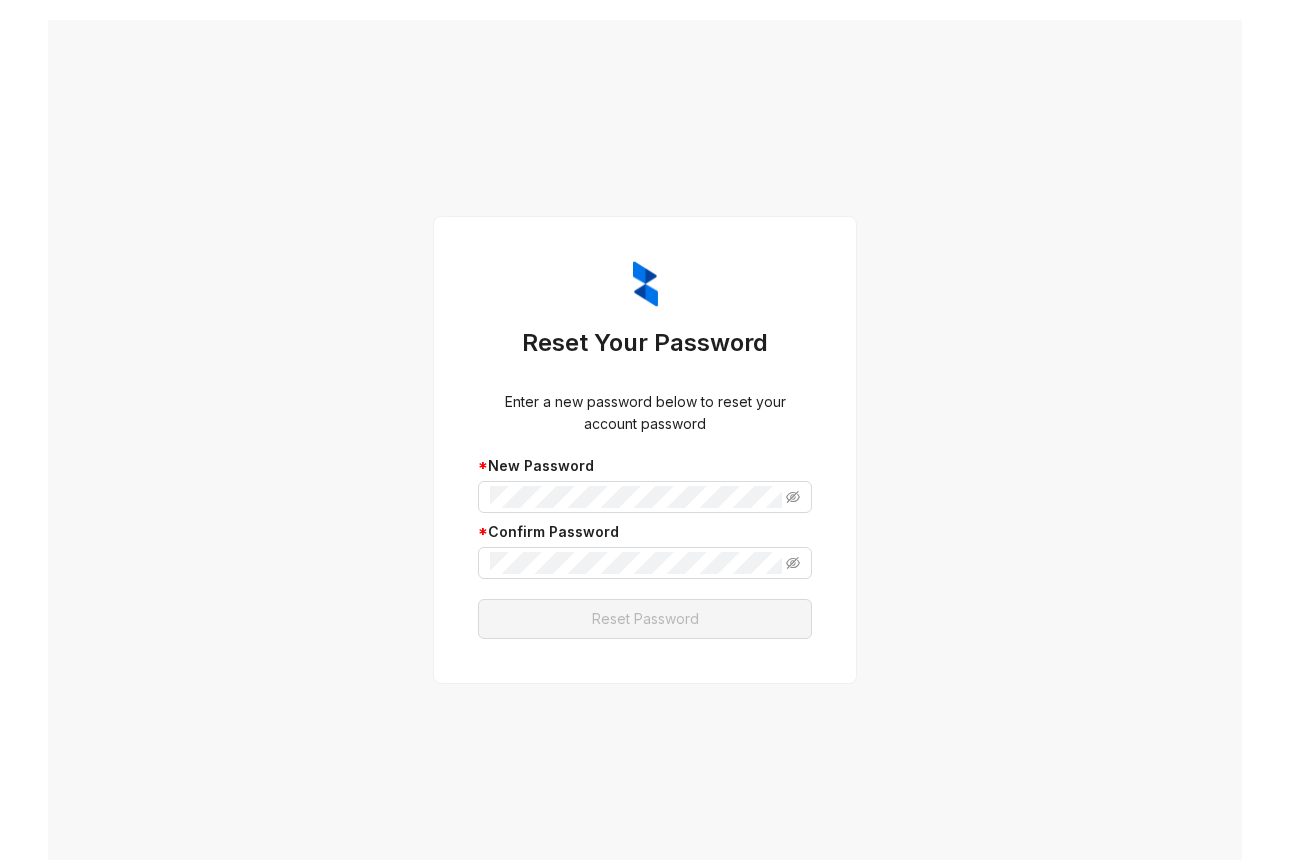 scroll, scrollTop: 0, scrollLeft: 0, axis: both 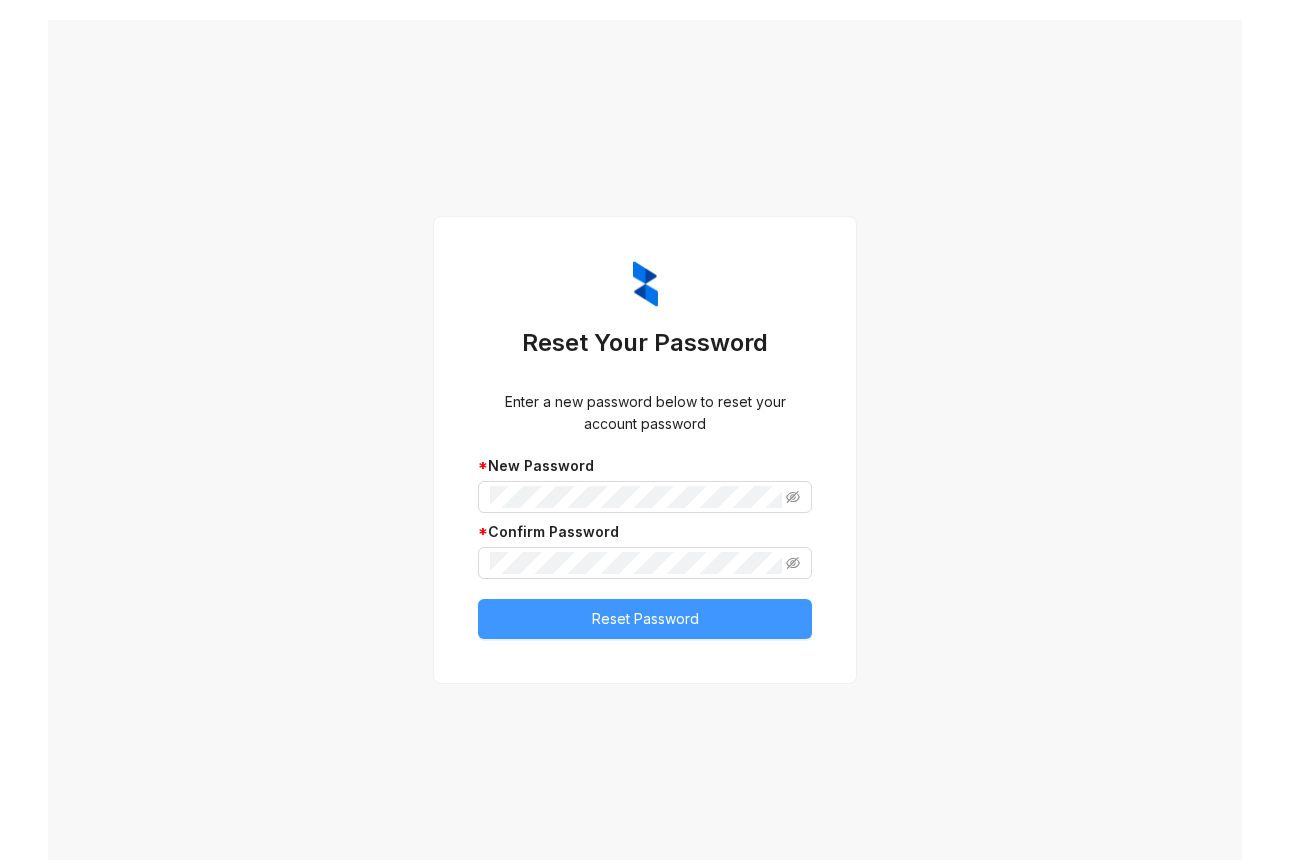 click on "Reset Password" at bounding box center [645, 619] 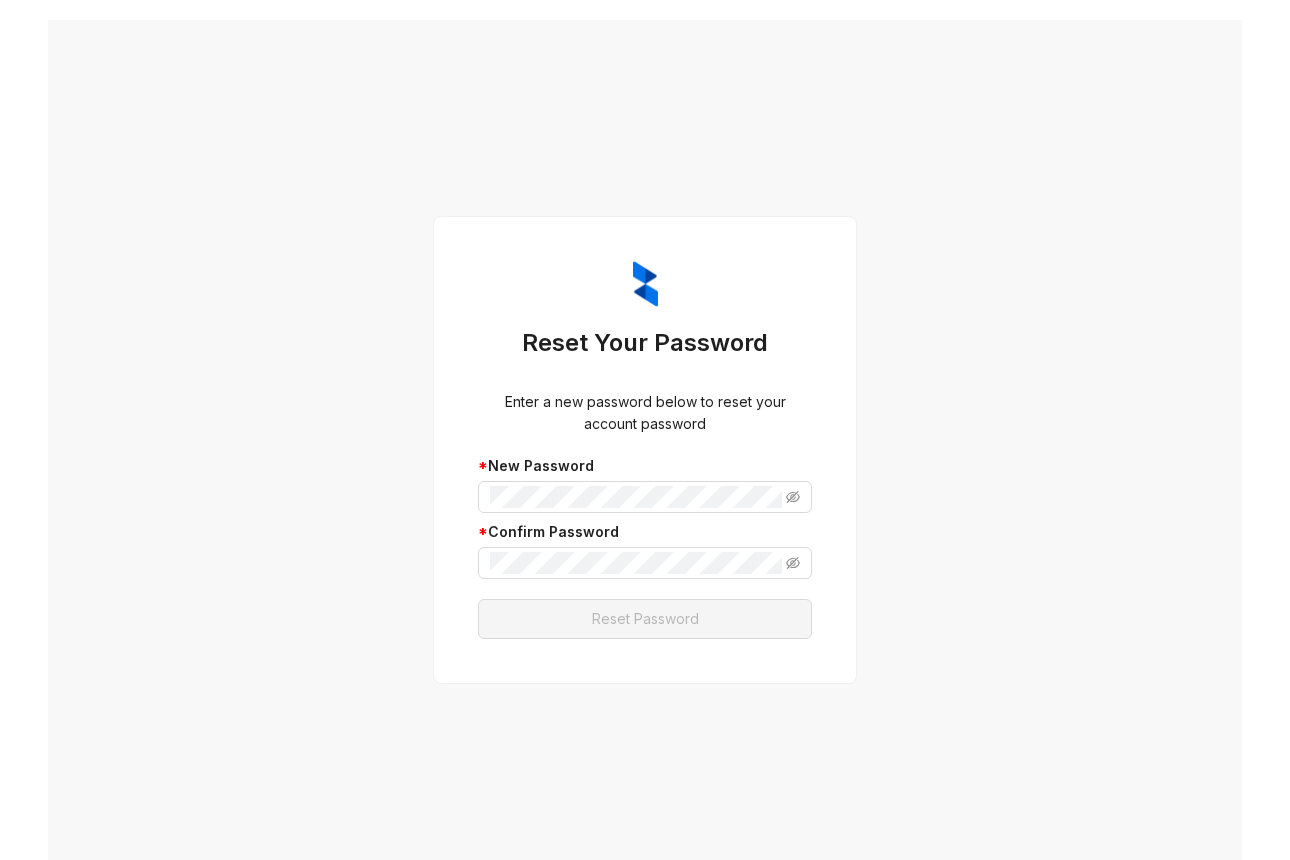 scroll, scrollTop: 0, scrollLeft: 0, axis: both 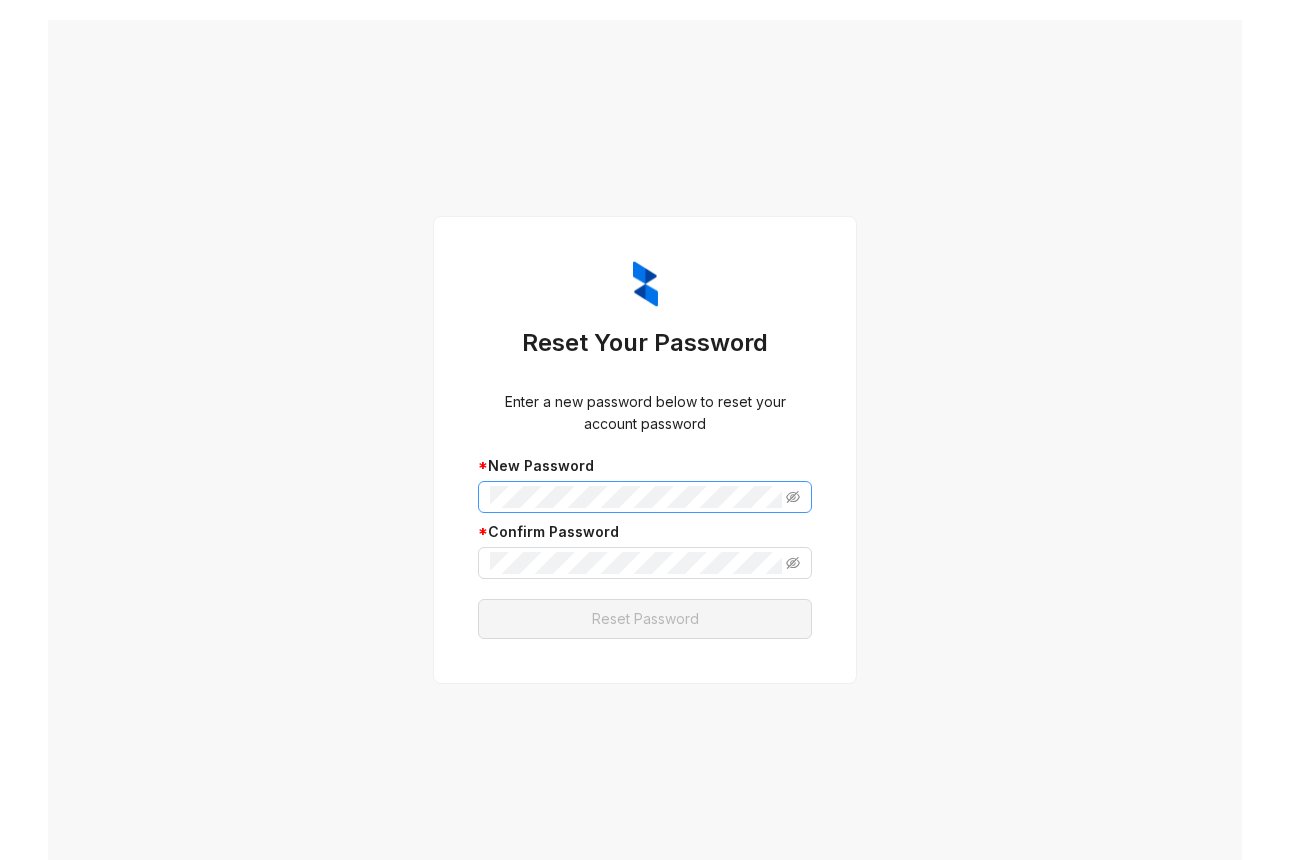 click at bounding box center [645, 497] 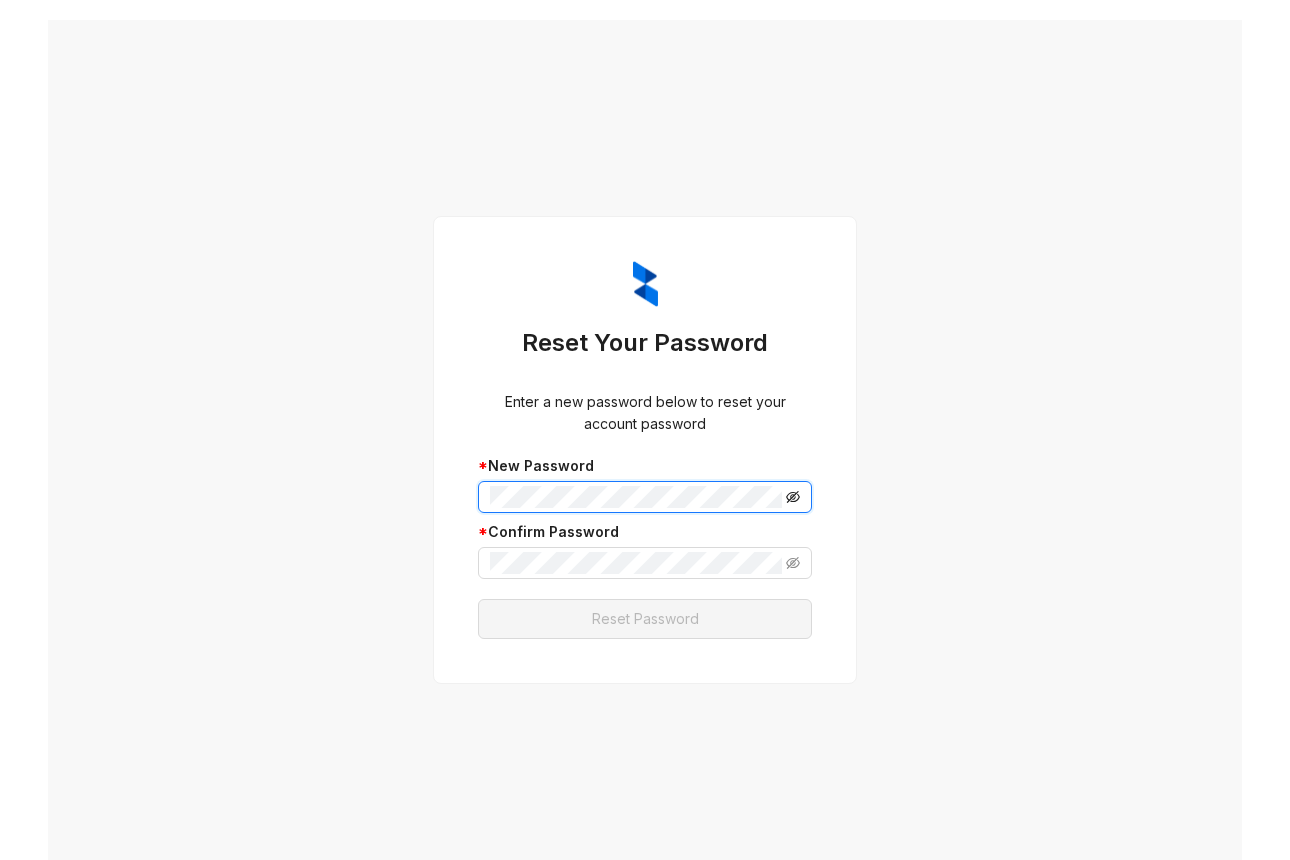 click 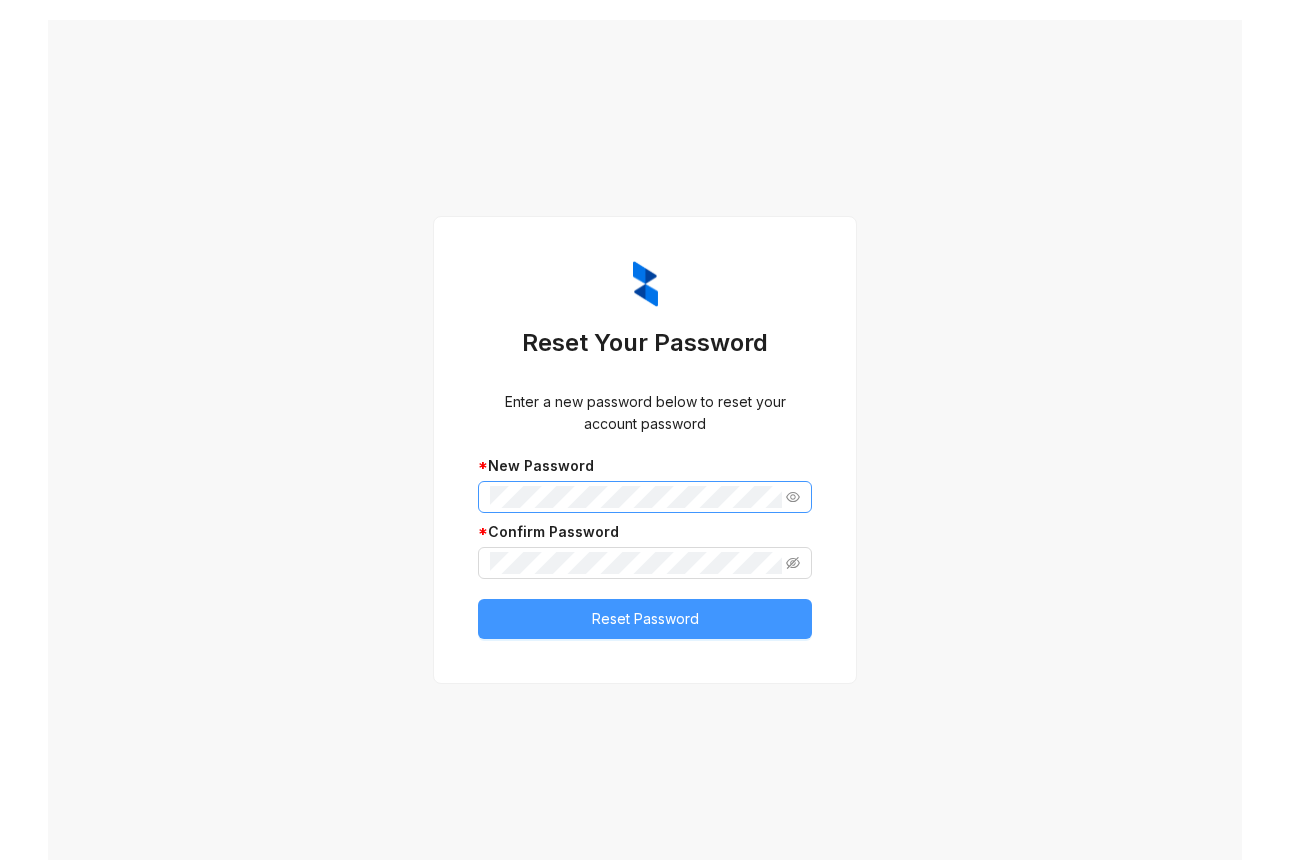 click on "Reset Password" at bounding box center (645, 619) 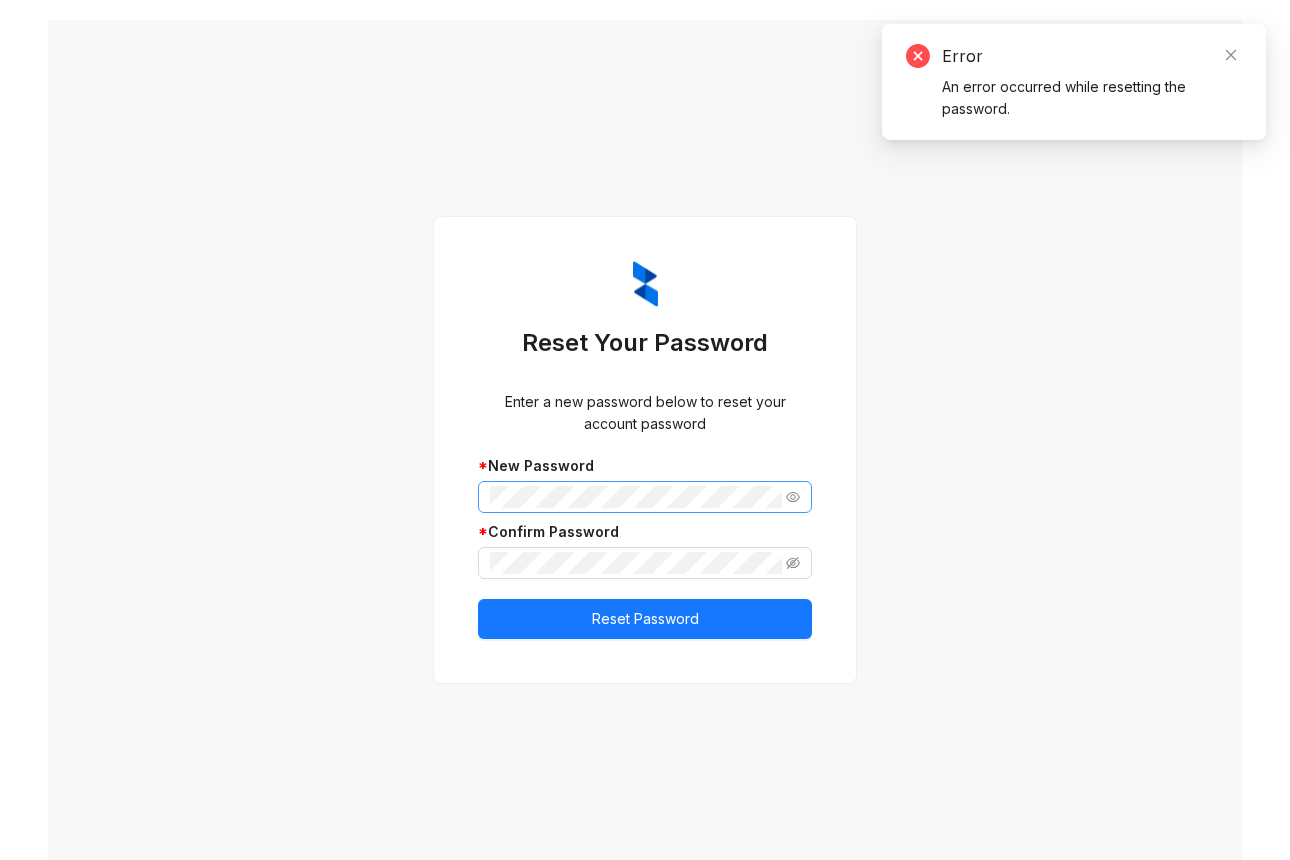 drag, startPoint x: 1014, startPoint y: 367, endPoint x: 1034, endPoint y: 384, distance: 26.24881 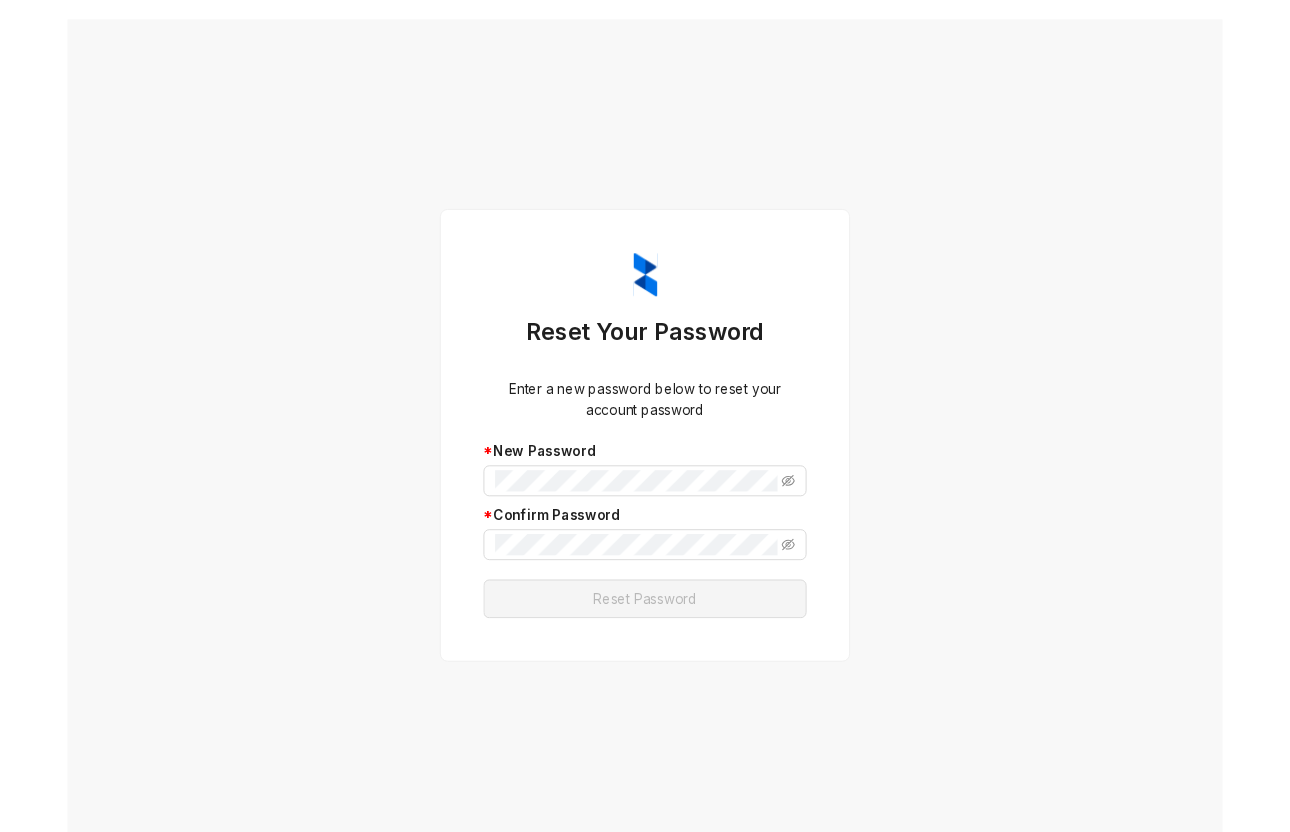 scroll, scrollTop: 0, scrollLeft: 0, axis: both 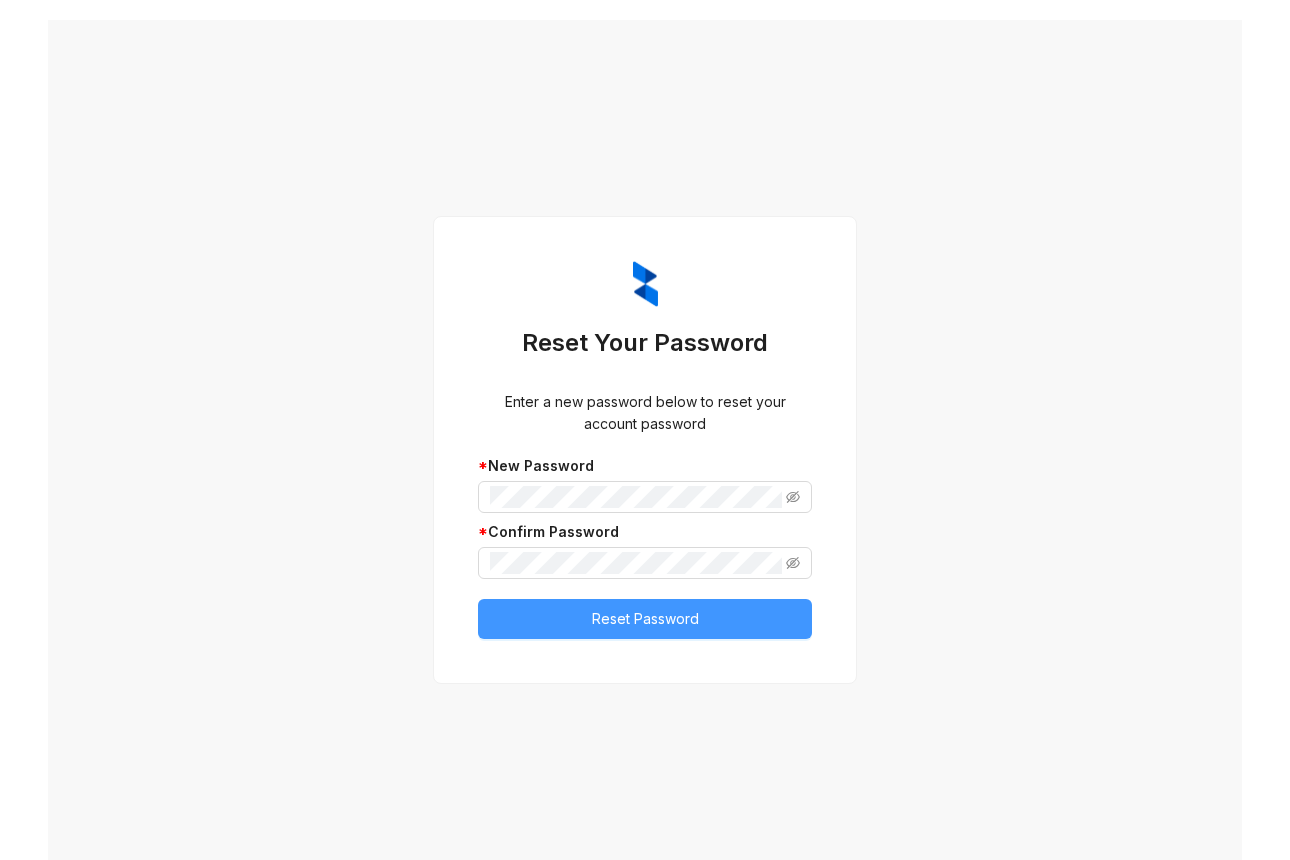click on "Reset Password" at bounding box center [645, 619] 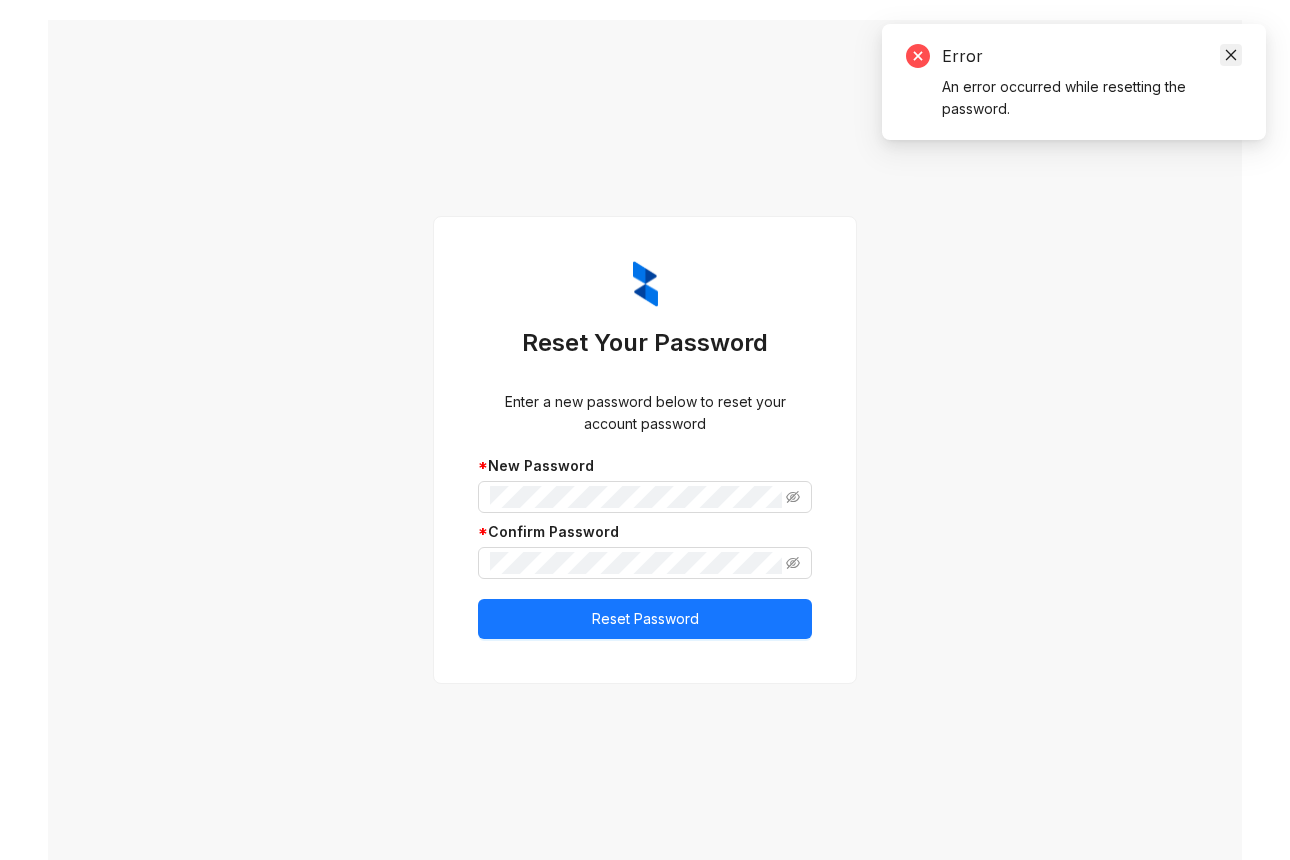 click 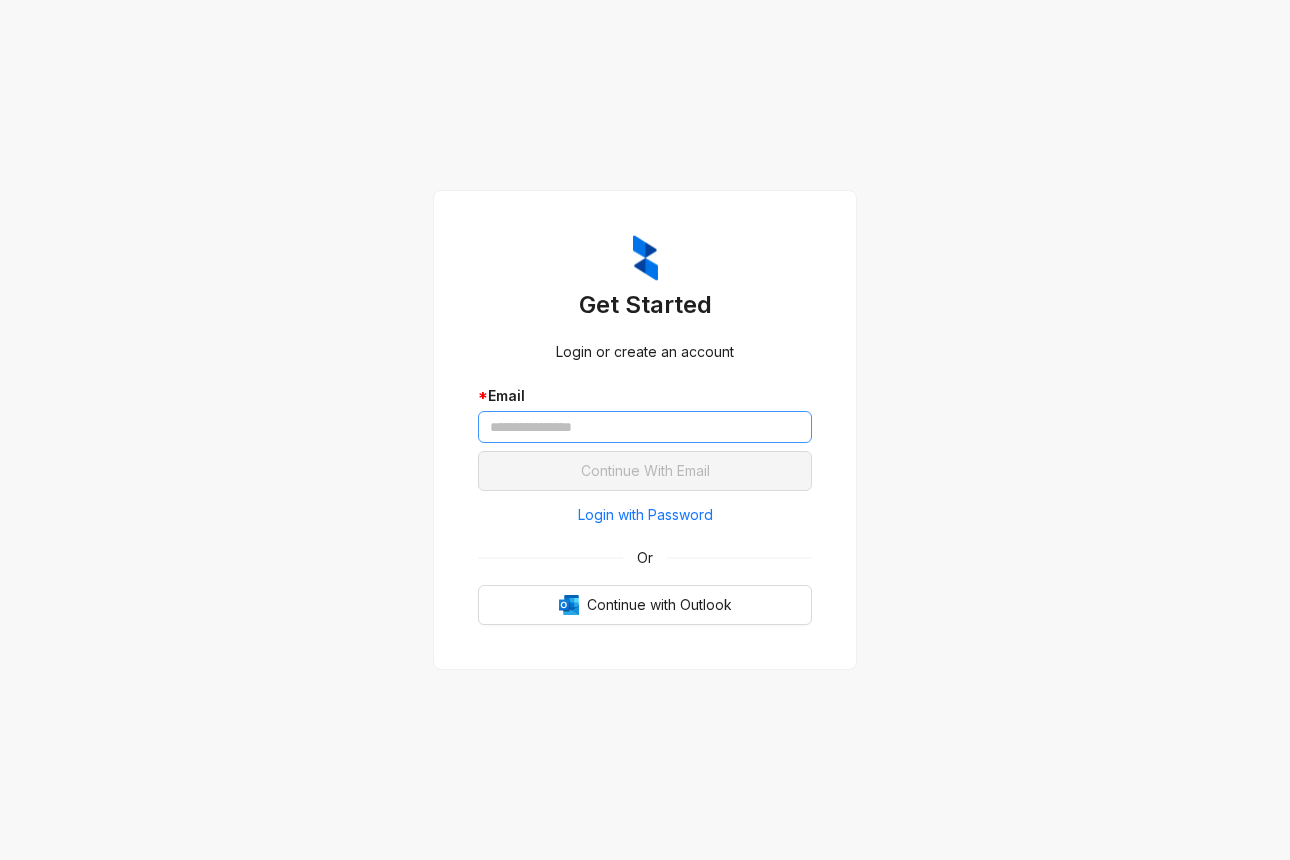 scroll, scrollTop: 0, scrollLeft: 0, axis: both 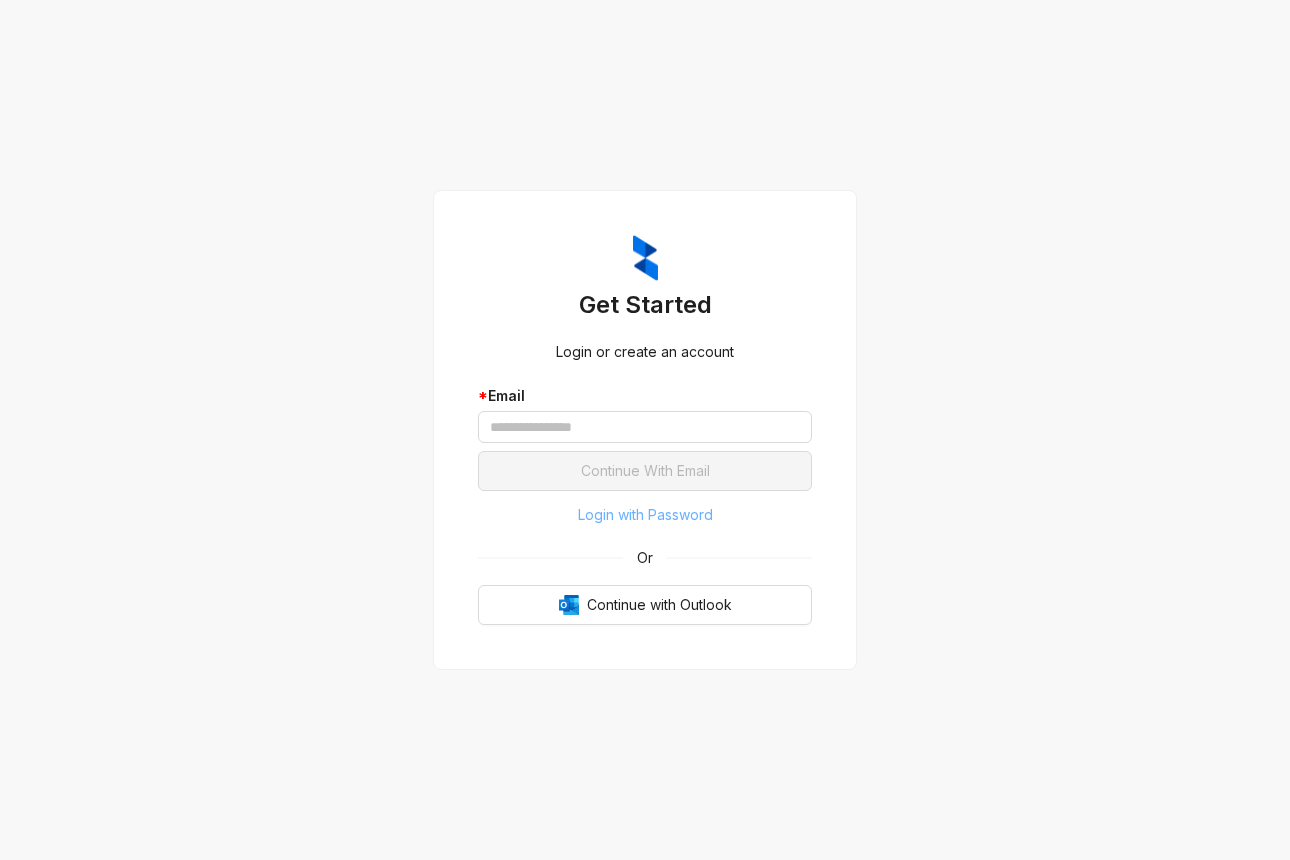 click on "Login with Password" at bounding box center (645, 515) 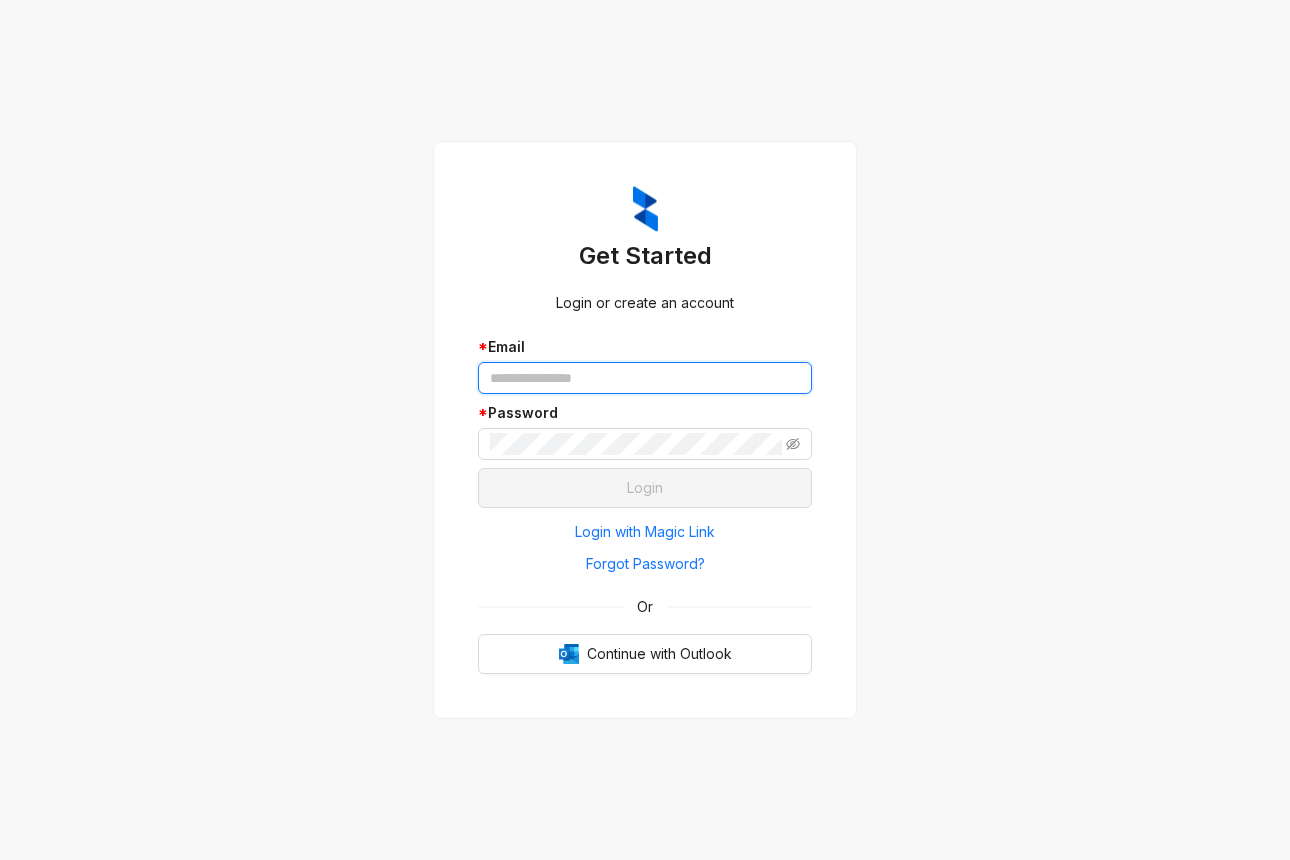 click at bounding box center (645, 378) 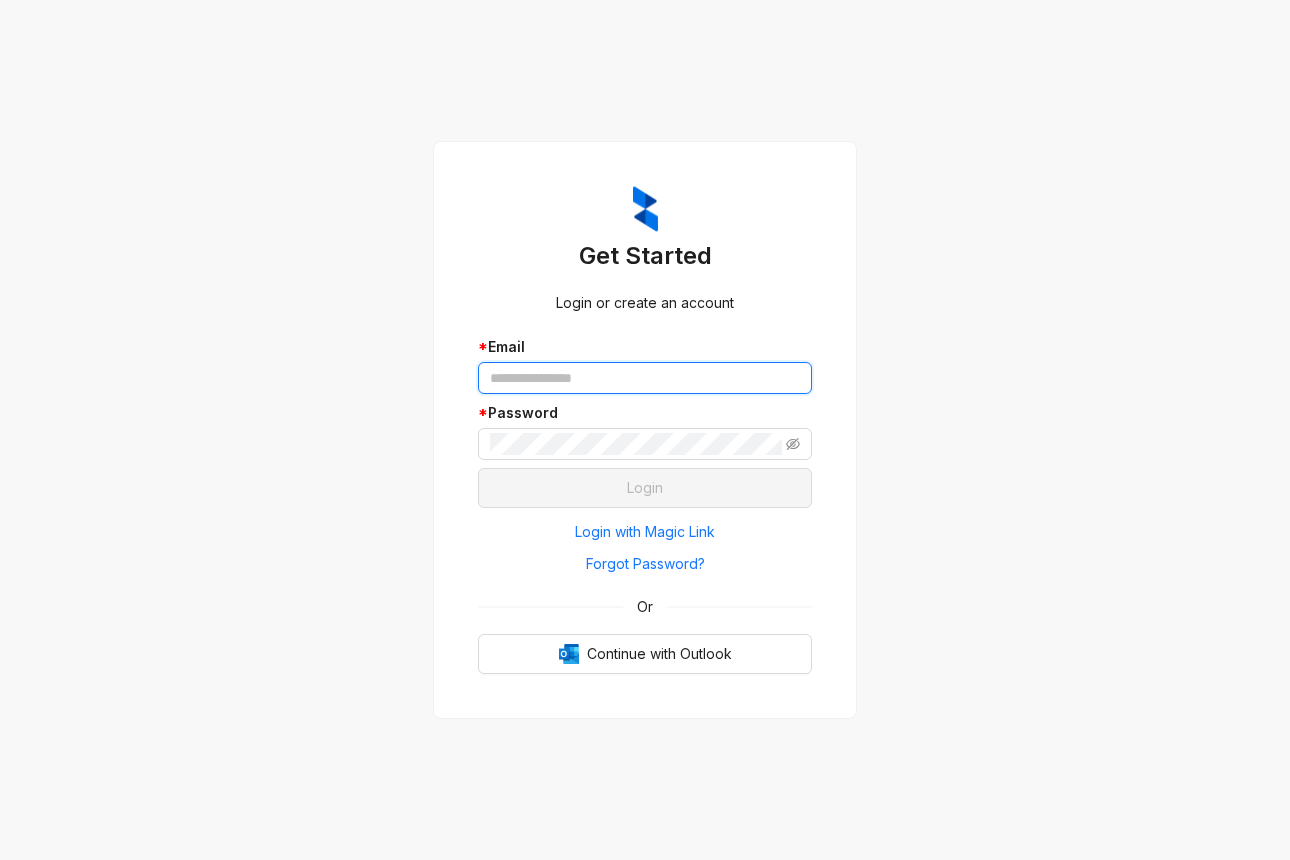 paste on "**********" 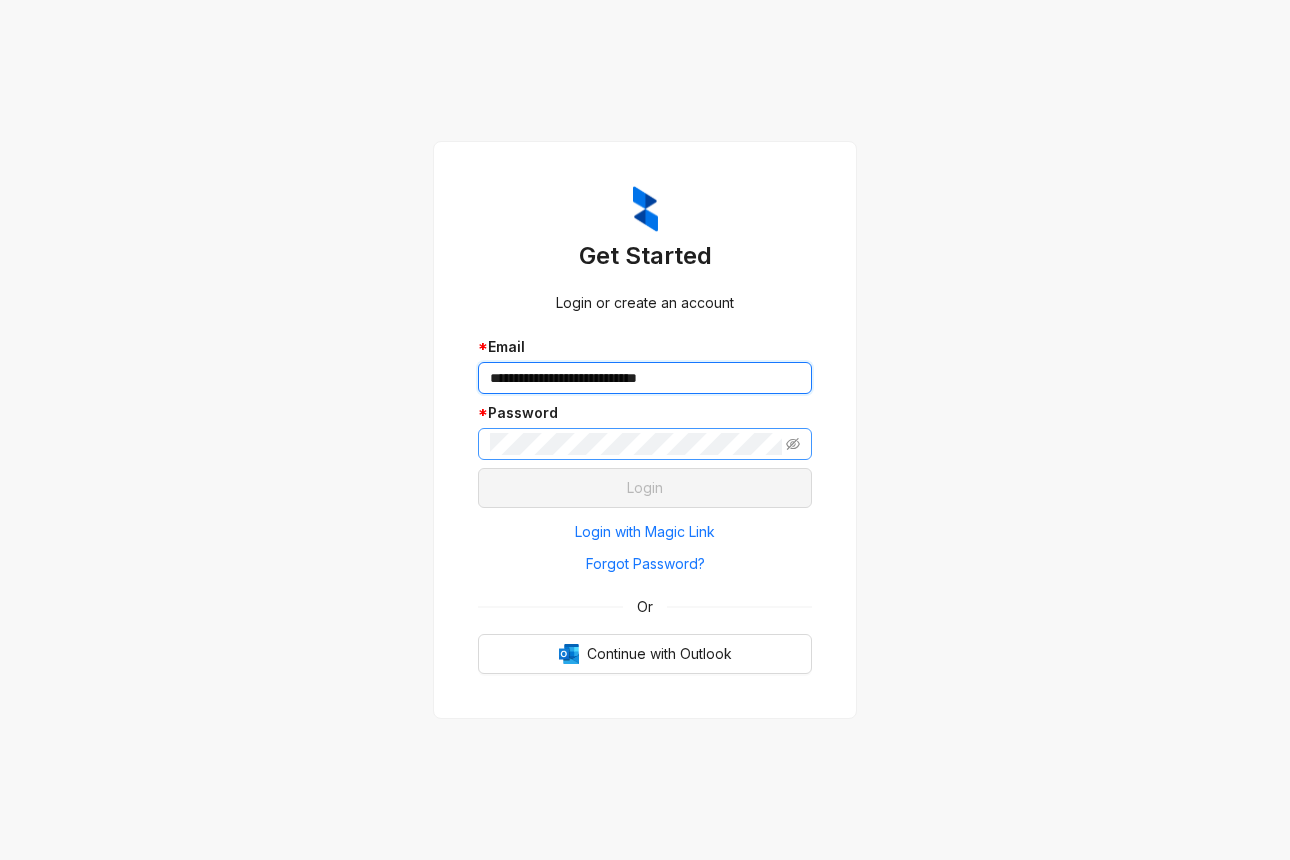 type on "**********" 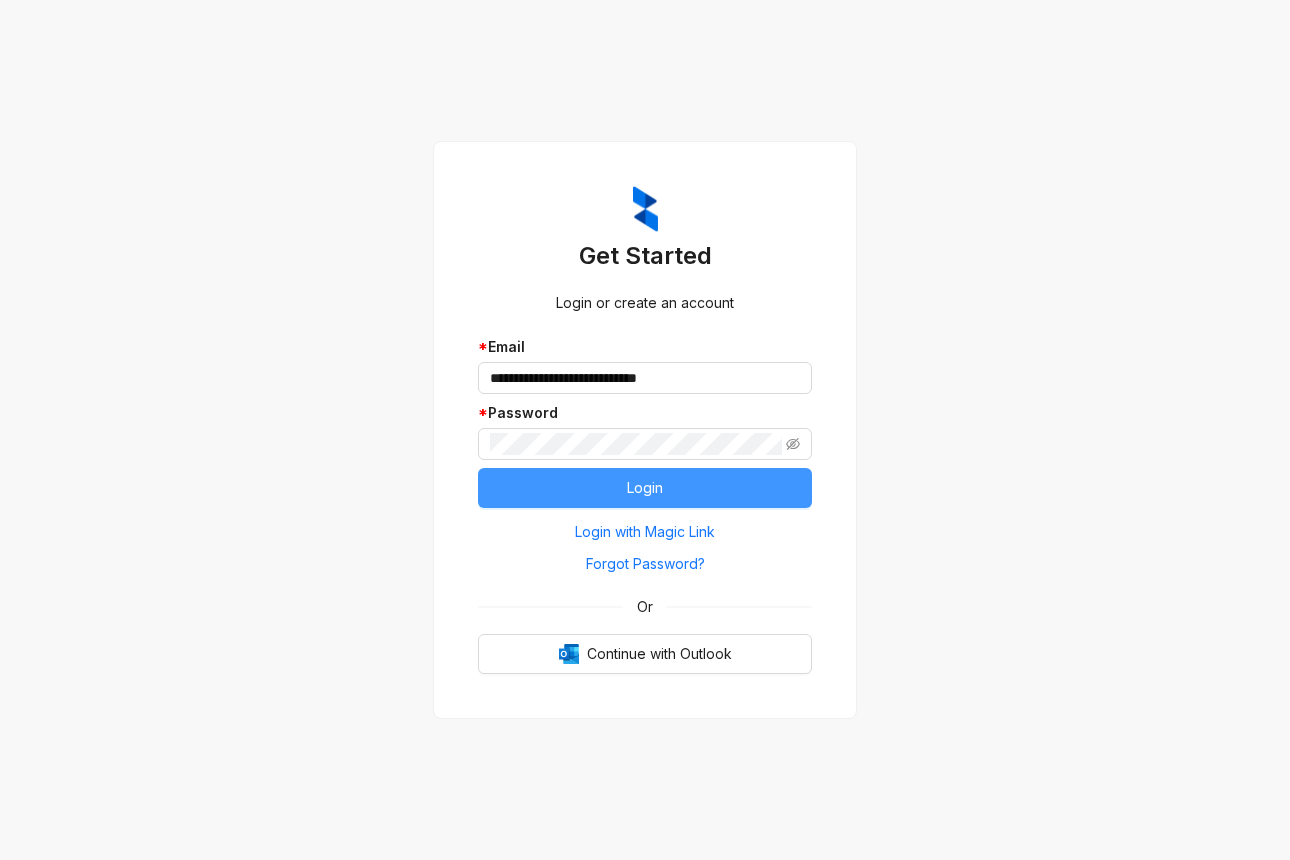 click on "Login" at bounding box center (645, 488) 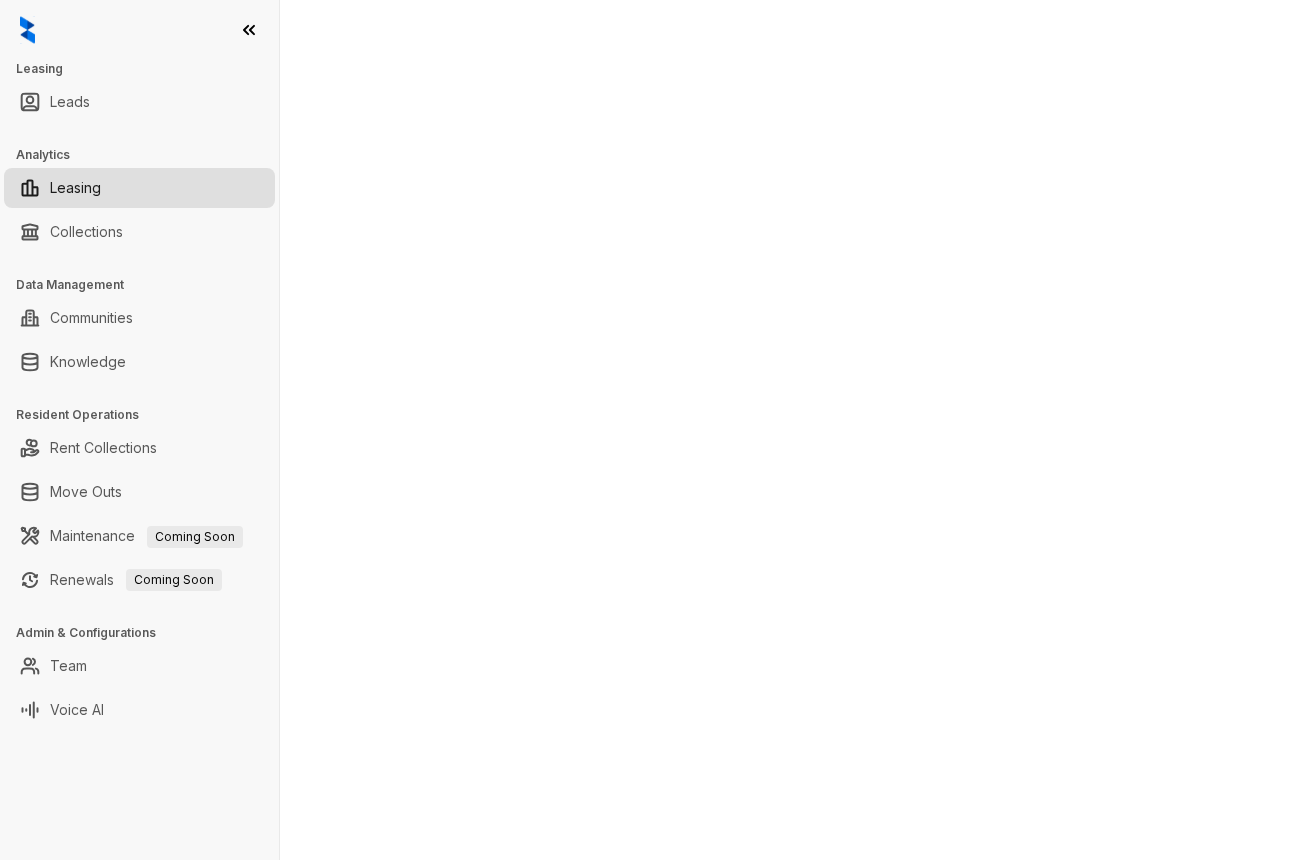 scroll, scrollTop: 0, scrollLeft: 0, axis: both 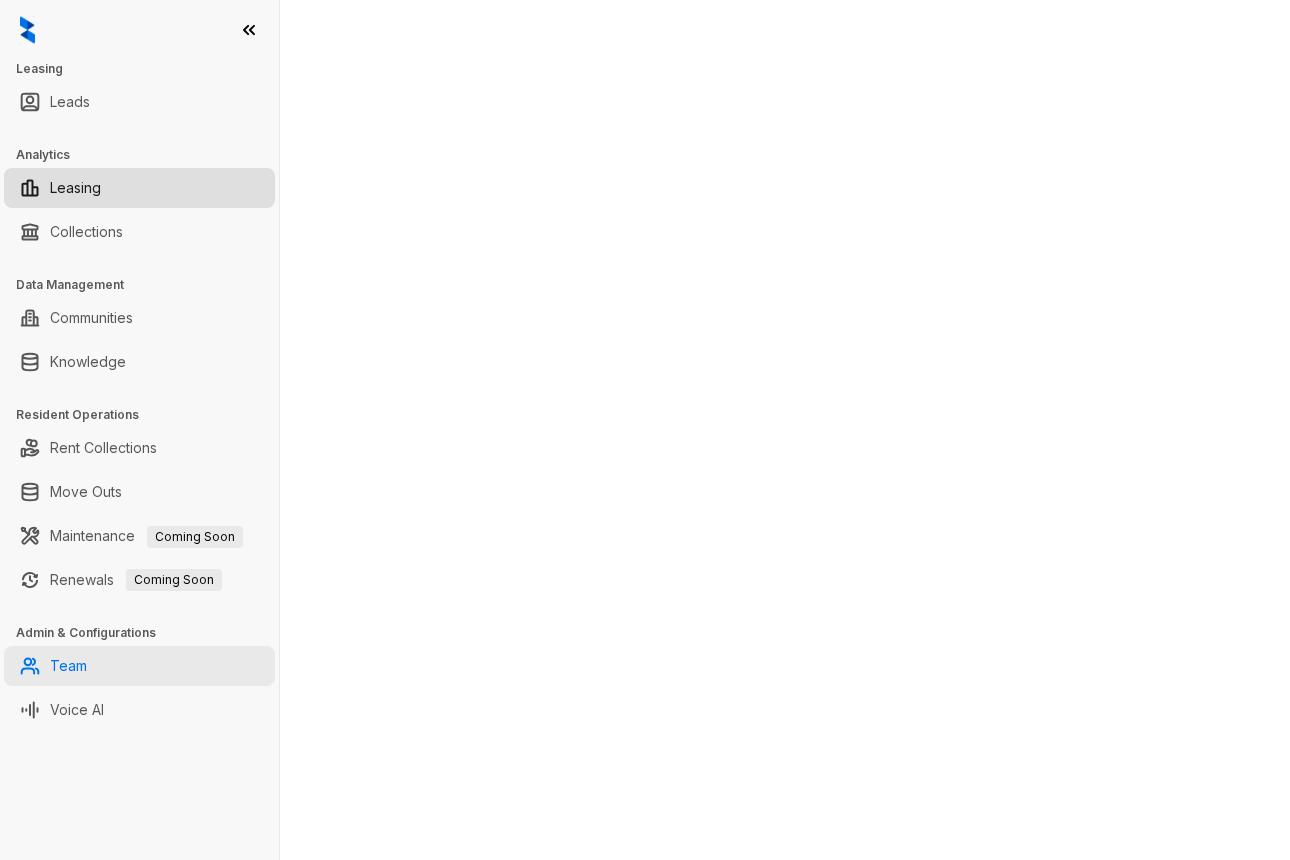 click on "Team" at bounding box center [68, 666] 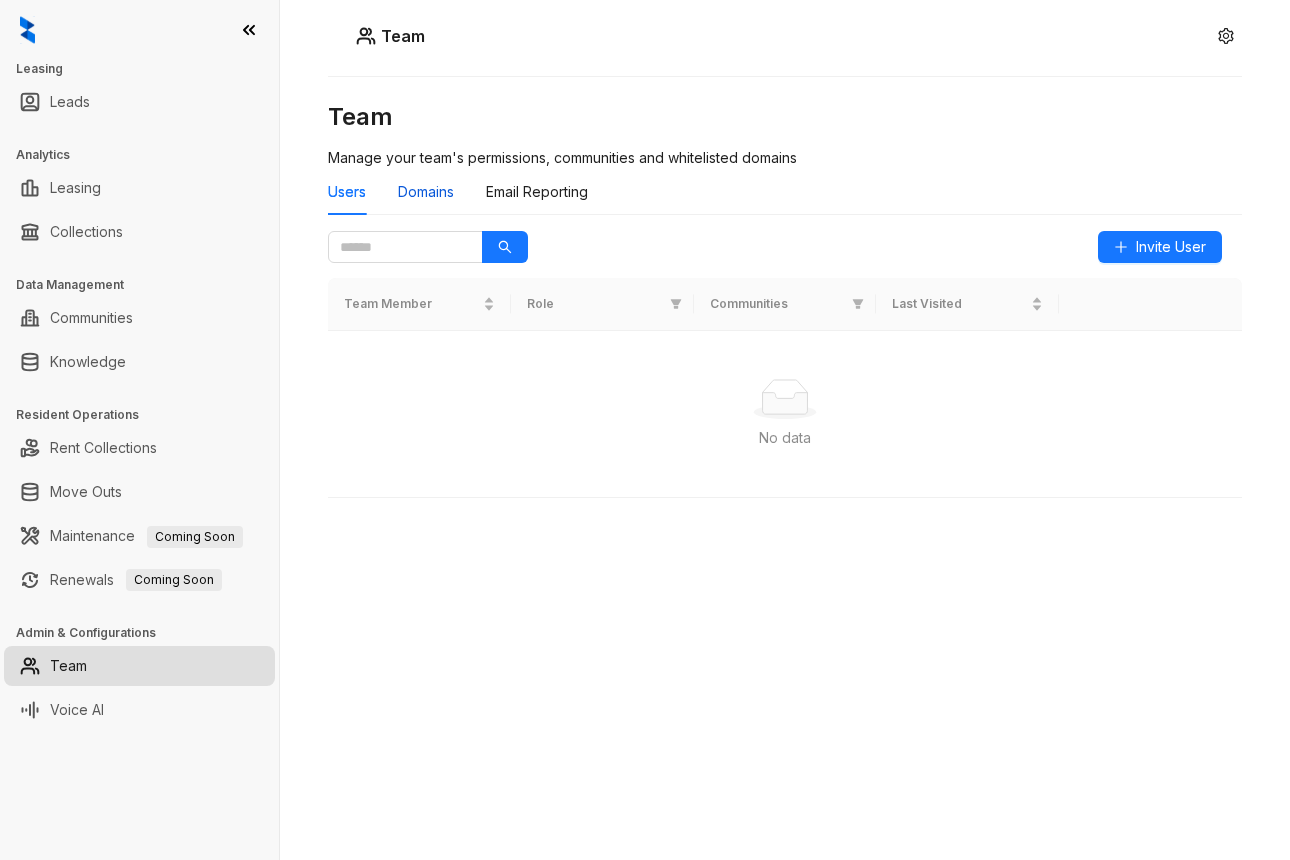 click on "Domains" at bounding box center [426, 192] 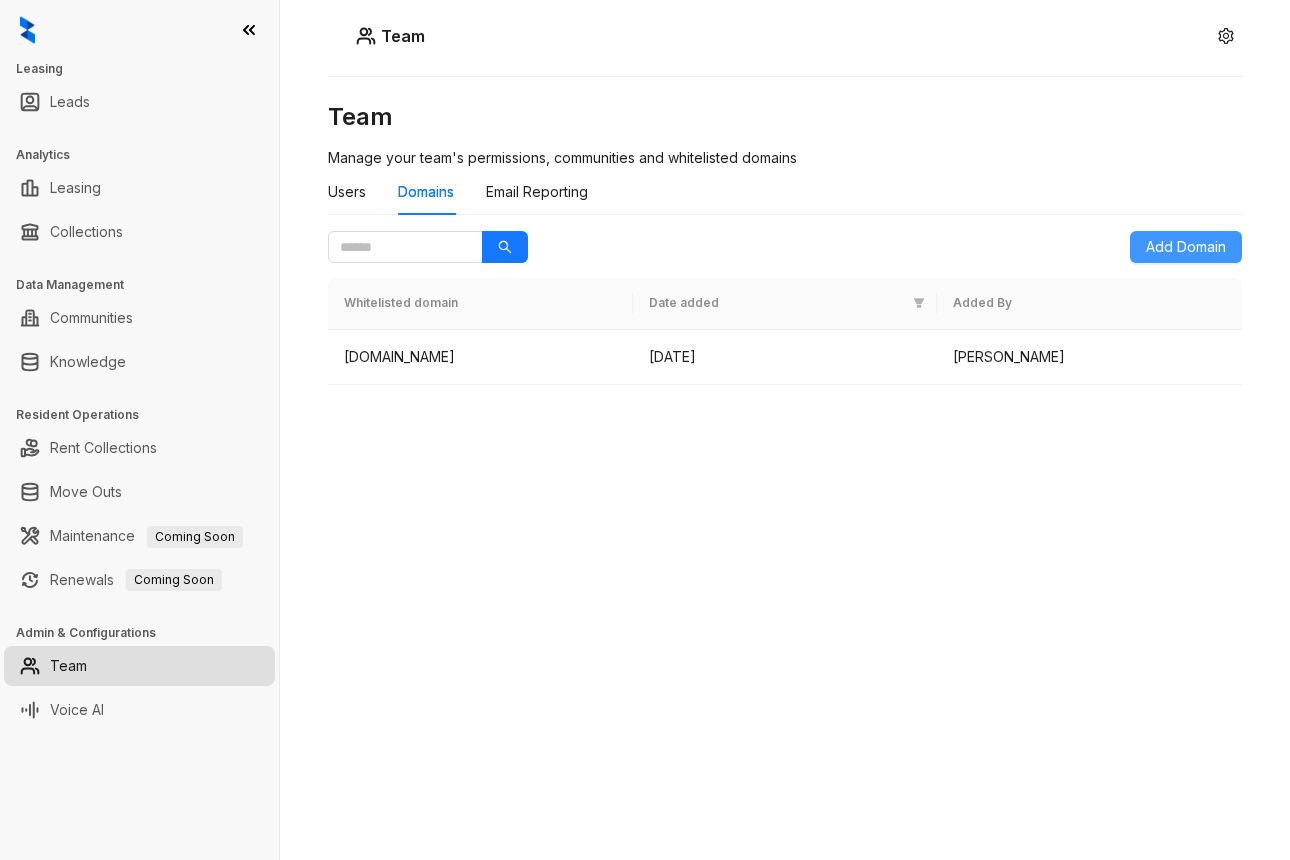 click on "Add Domain" at bounding box center (1186, 247) 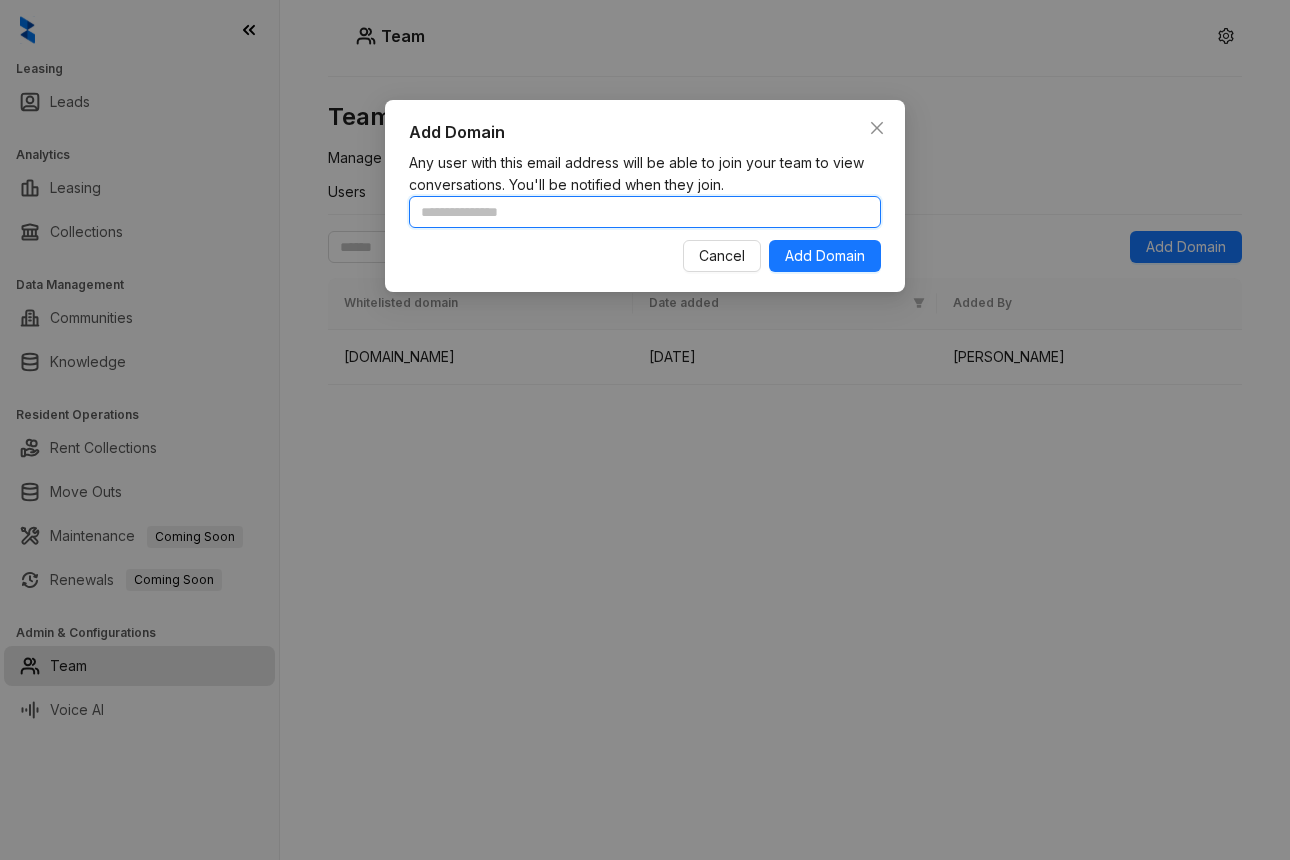 click at bounding box center (645, 212) 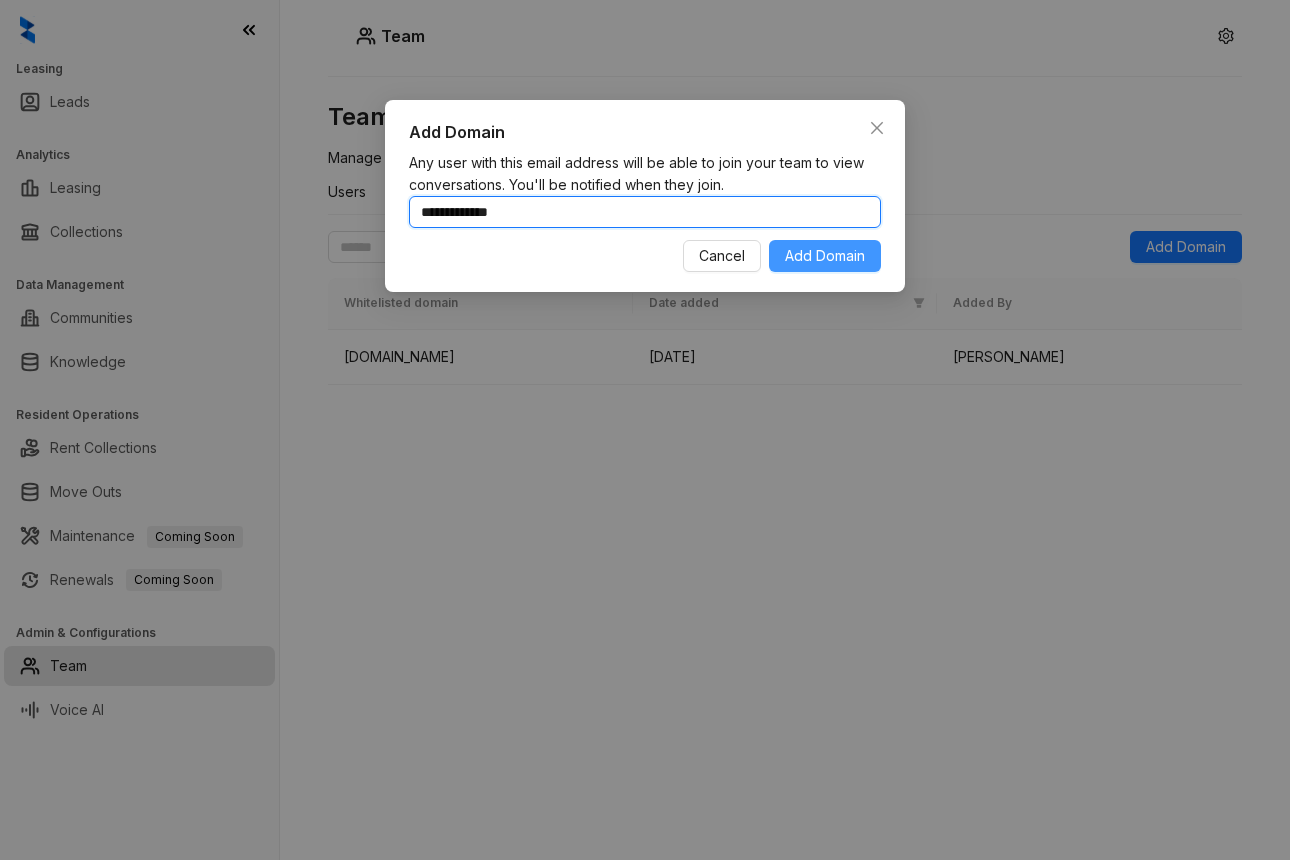 type on "**********" 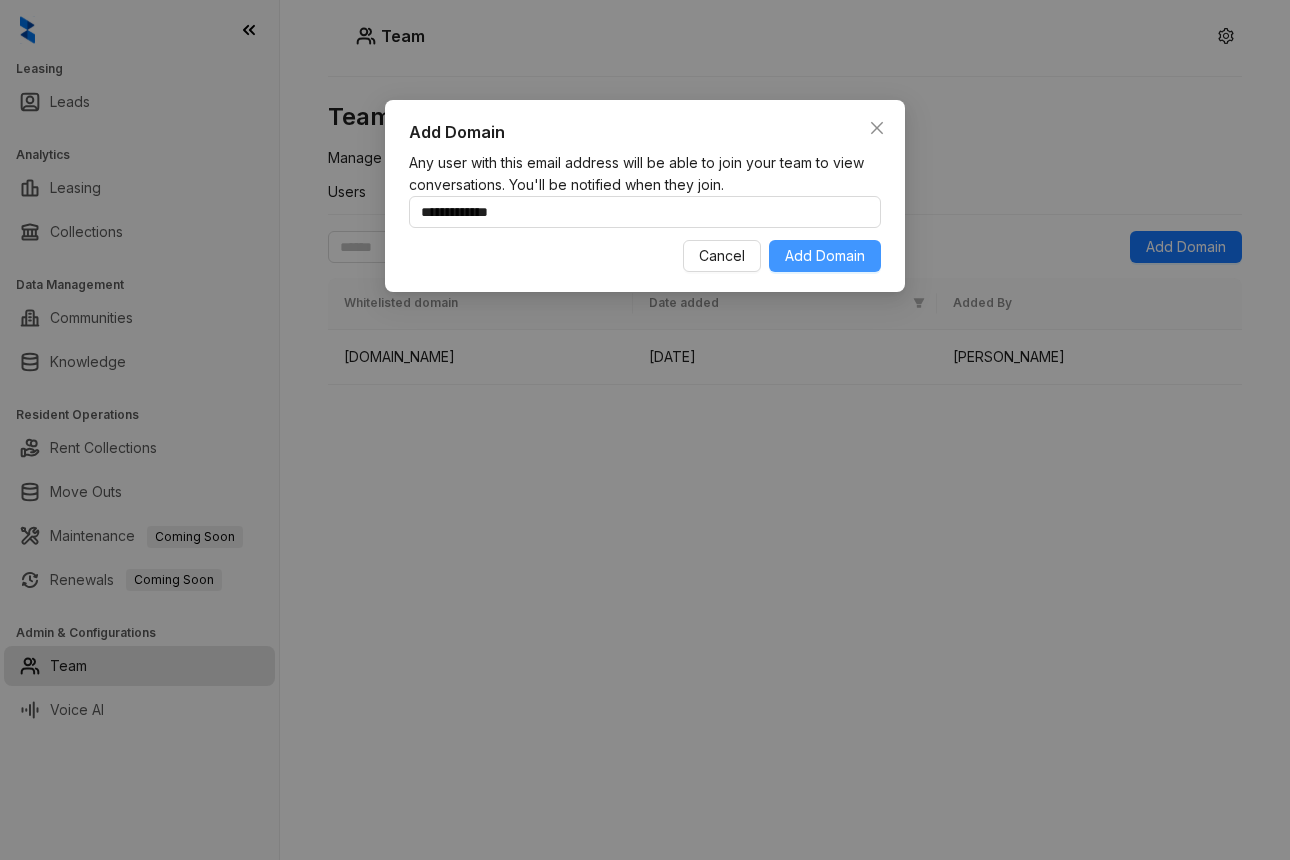 click on "Add Domain" at bounding box center (825, 256) 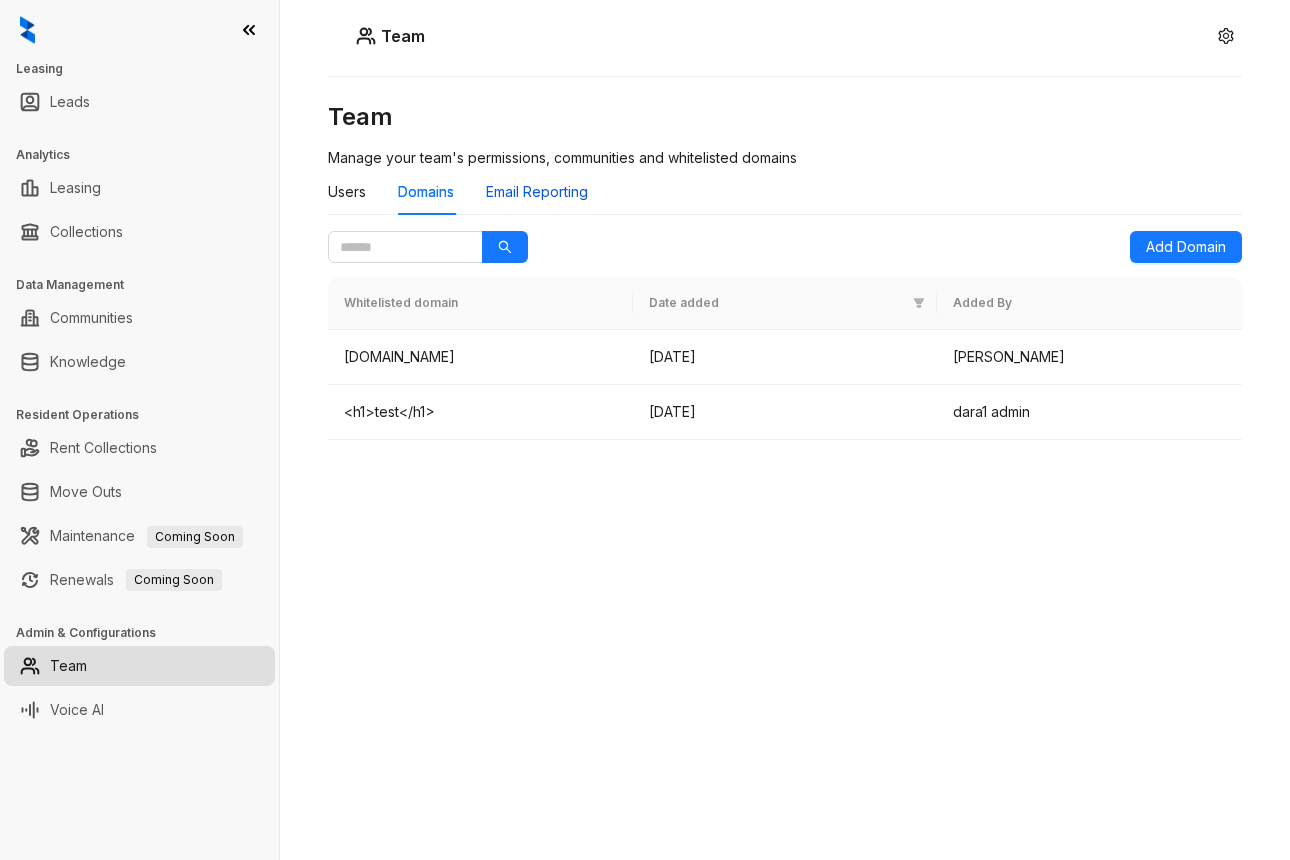 click on "Email Reporting" at bounding box center [537, 192] 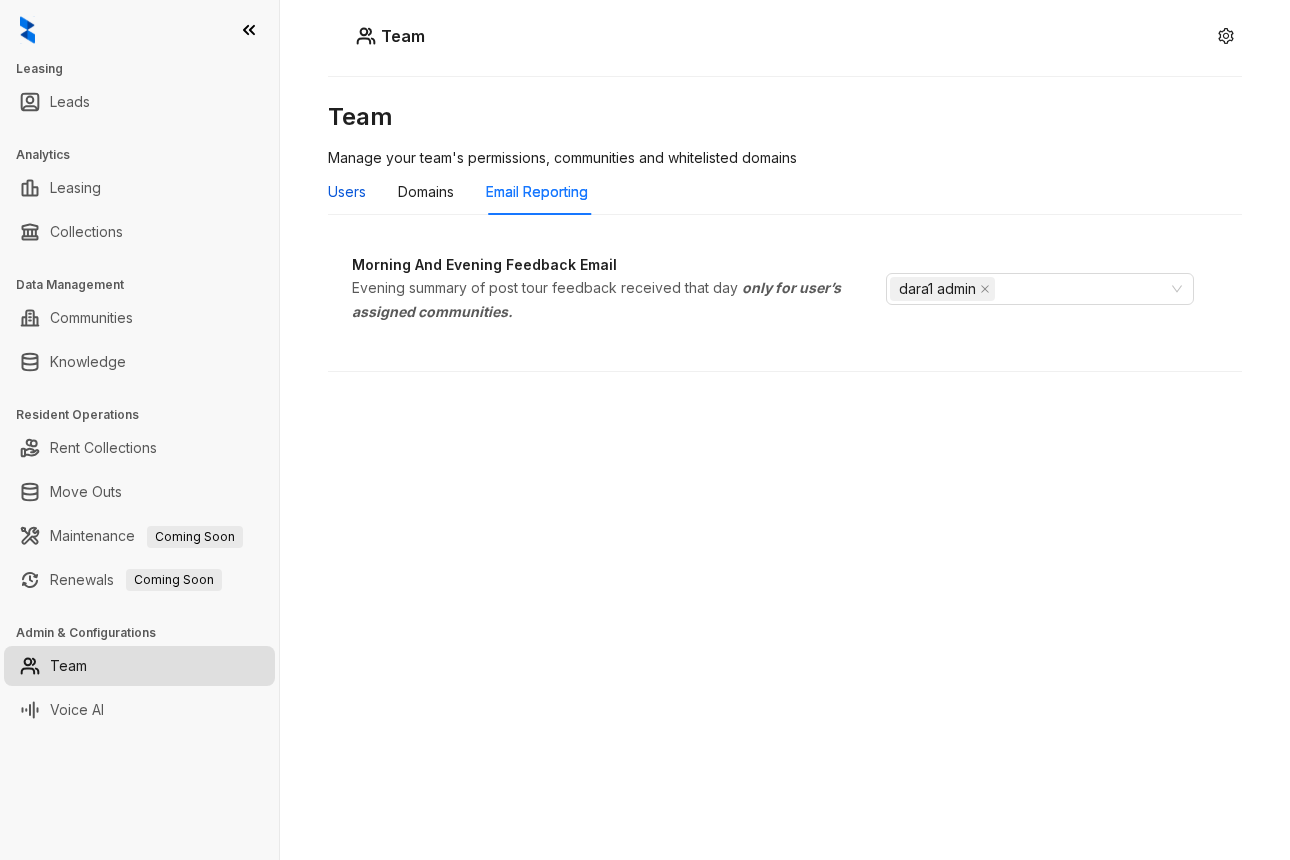 click on "Users" at bounding box center [347, 192] 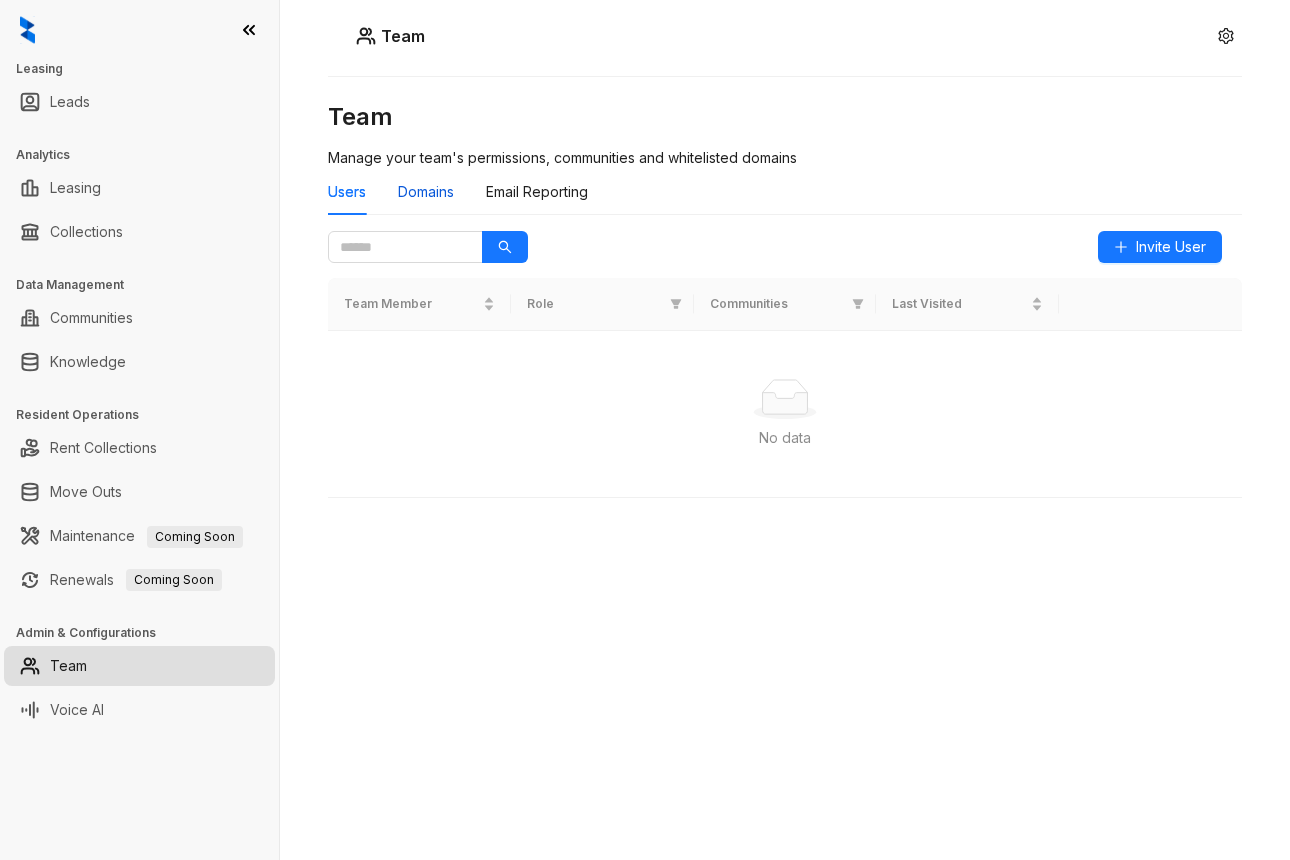 click on "Domains" at bounding box center [426, 192] 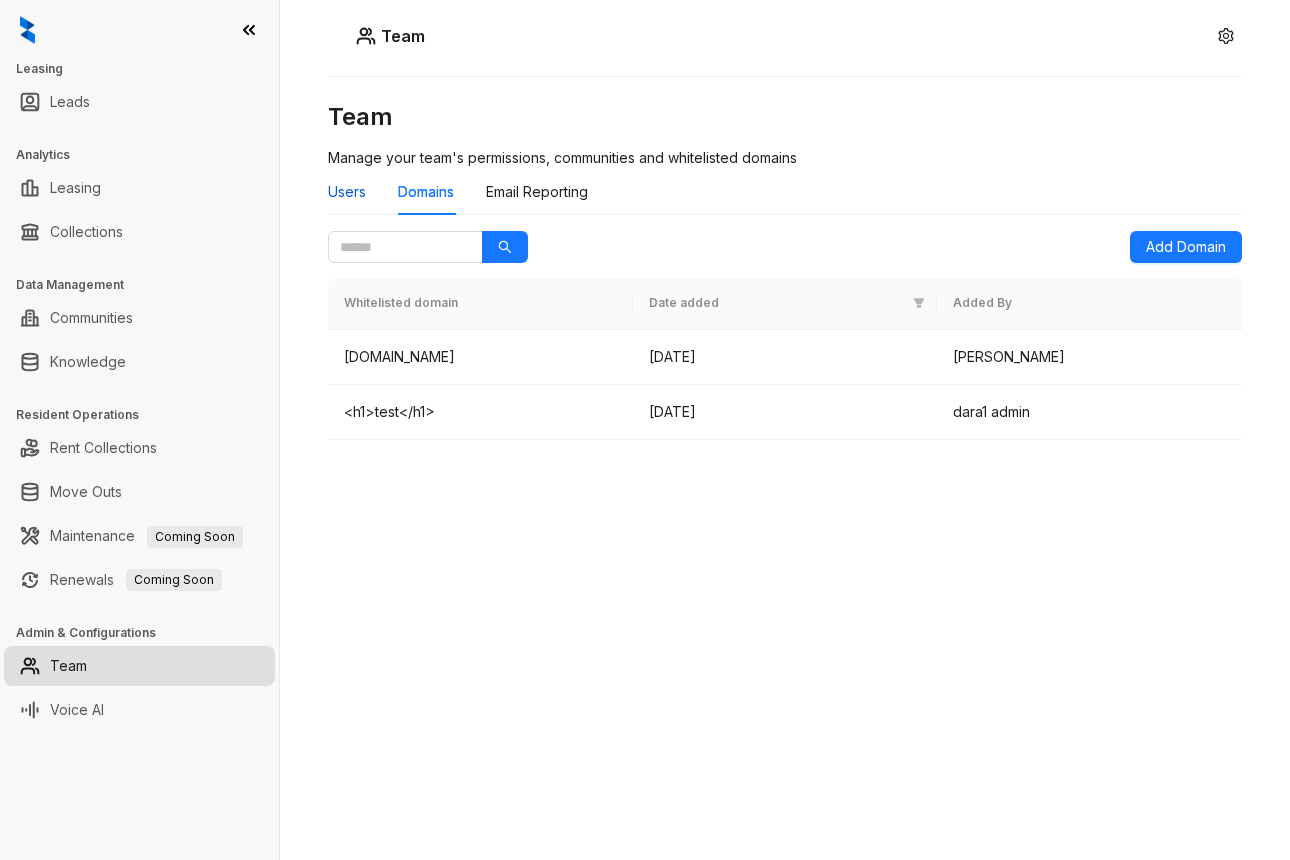 click on "Users" at bounding box center (347, 192) 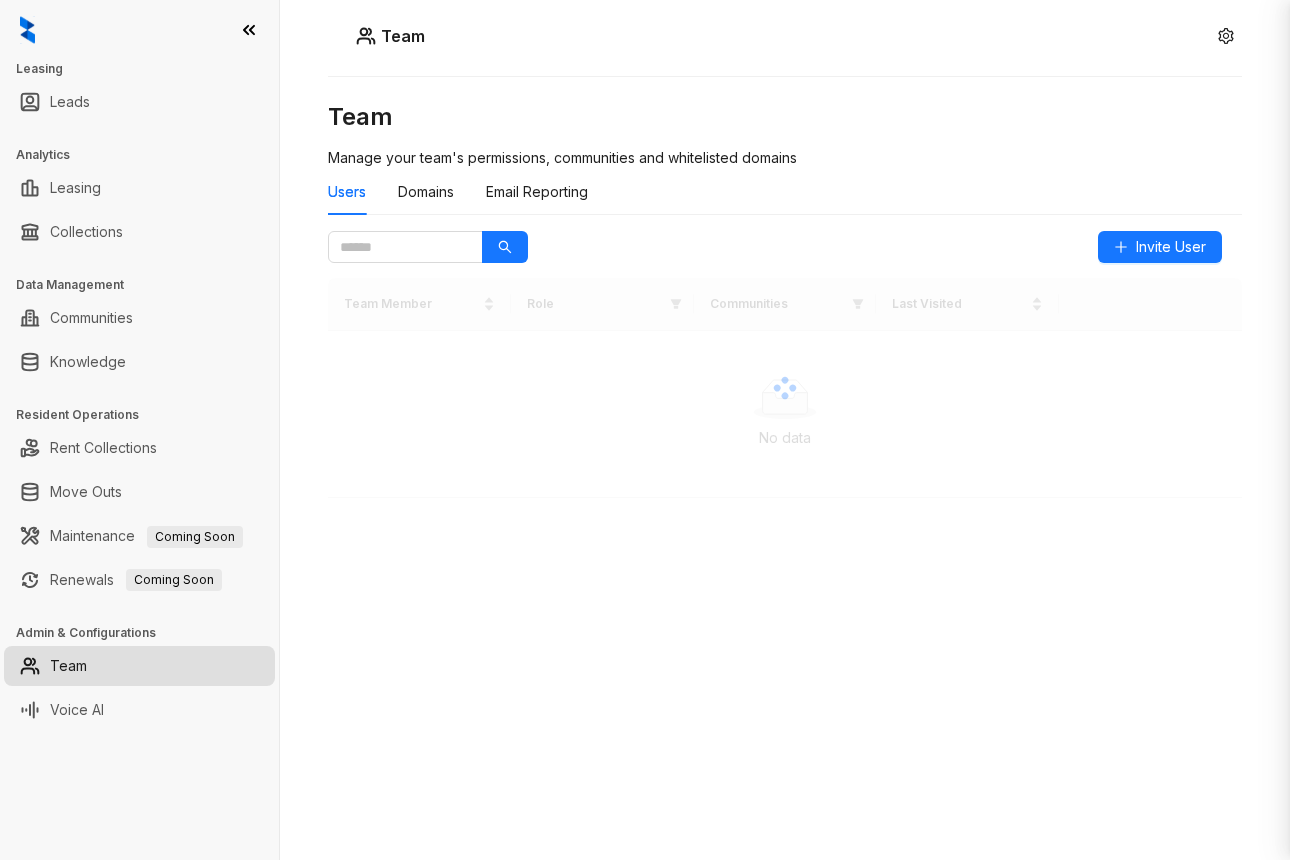 scroll, scrollTop: 0, scrollLeft: 0, axis: both 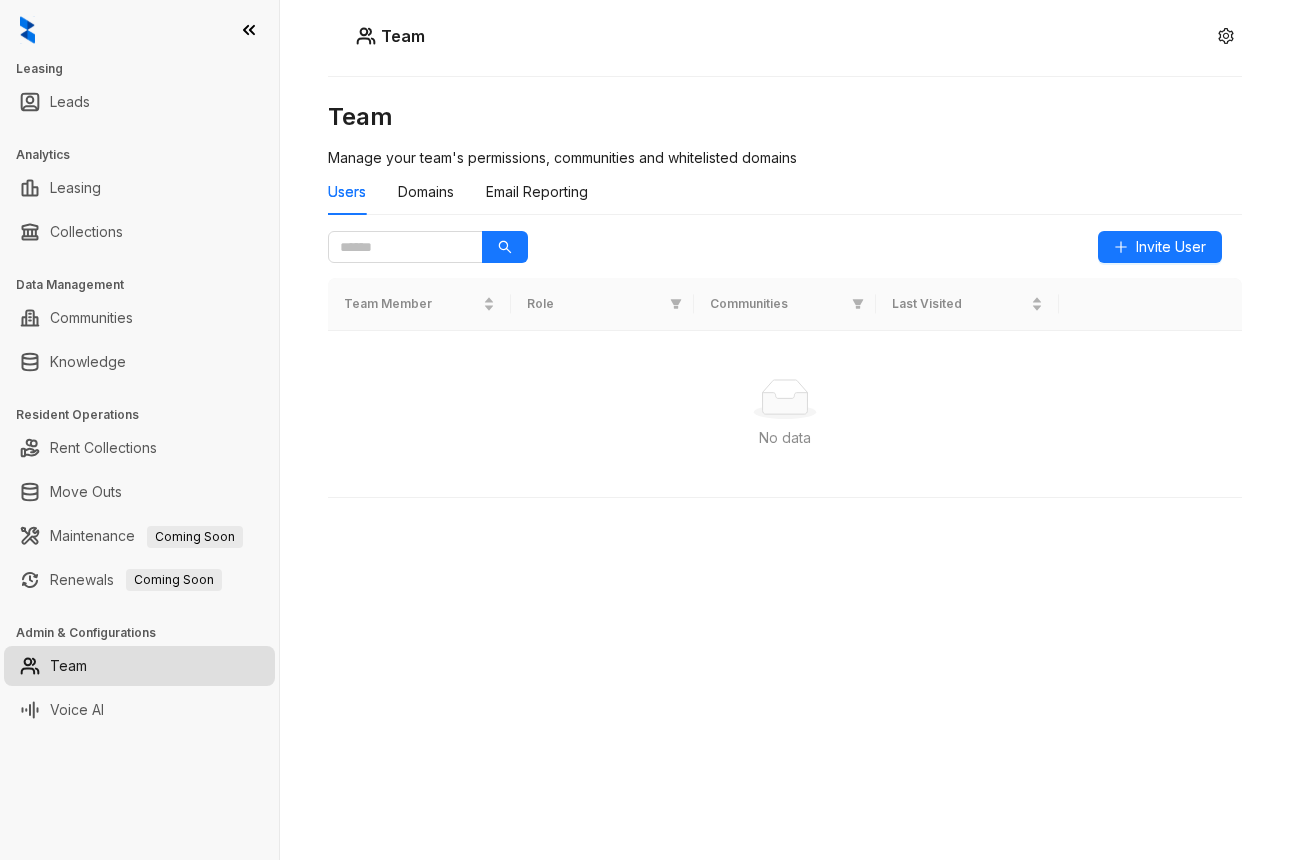 click on "Knowledge" at bounding box center (88, 362) 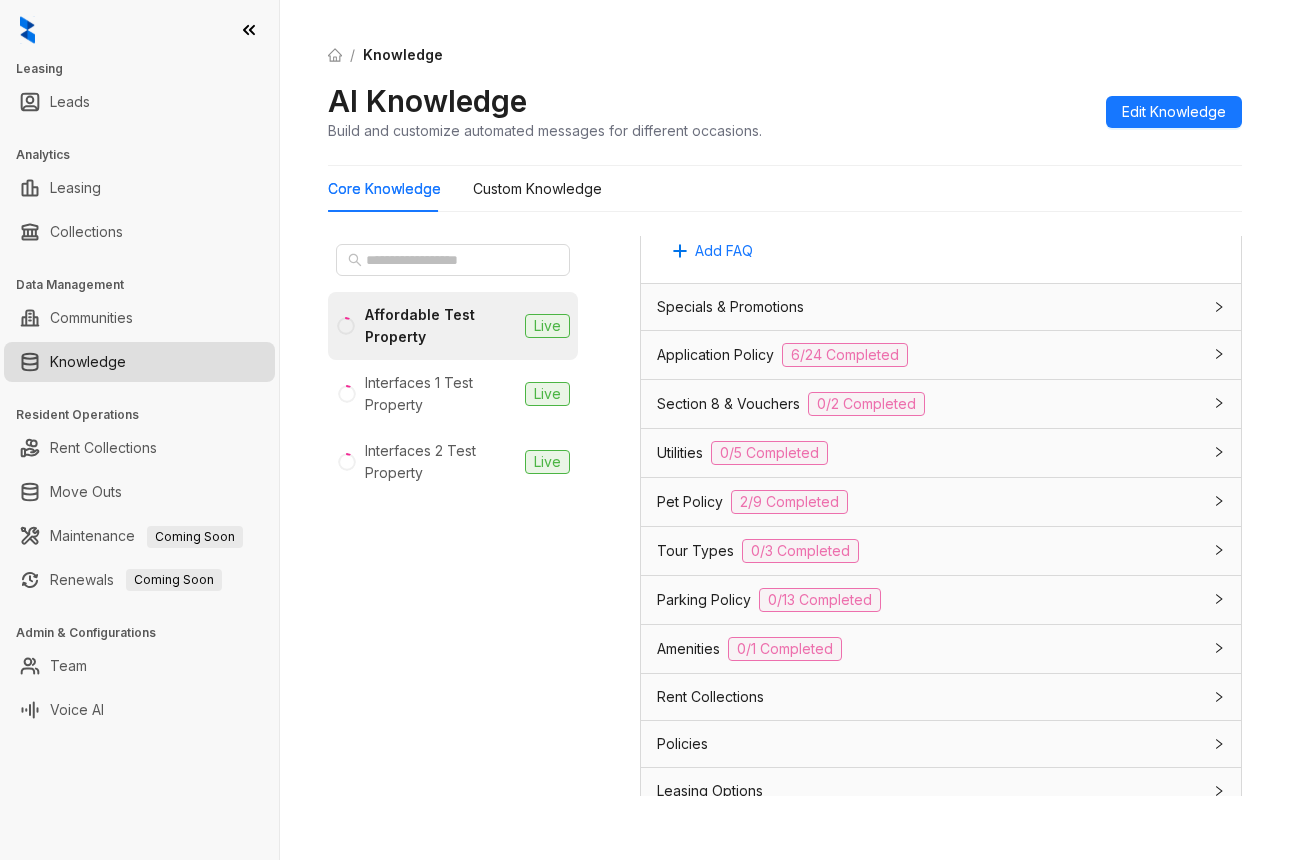 scroll, scrollTop: 1348, scrollLeft: 0, axis: vertical 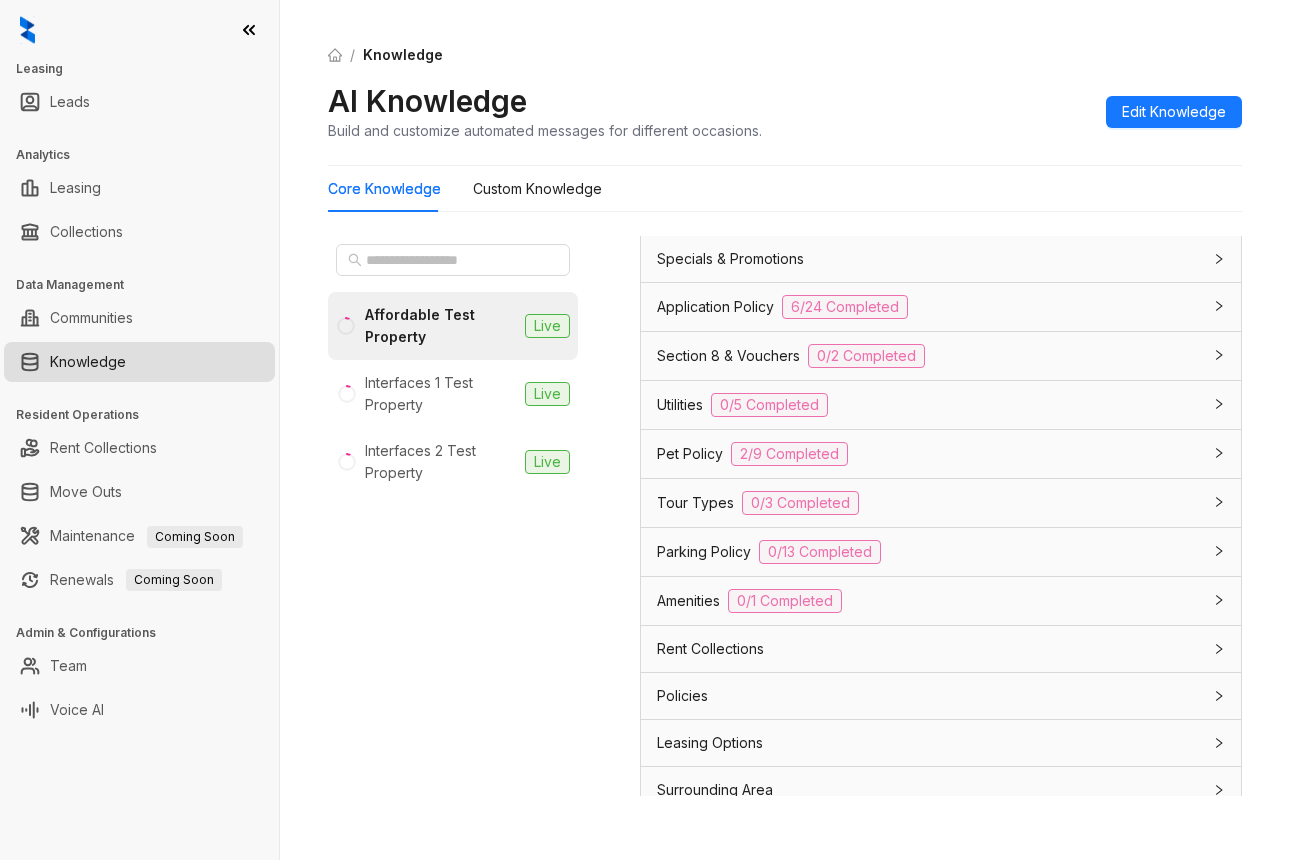 click on "0/13 Completed" at bounding box center [820, 552] 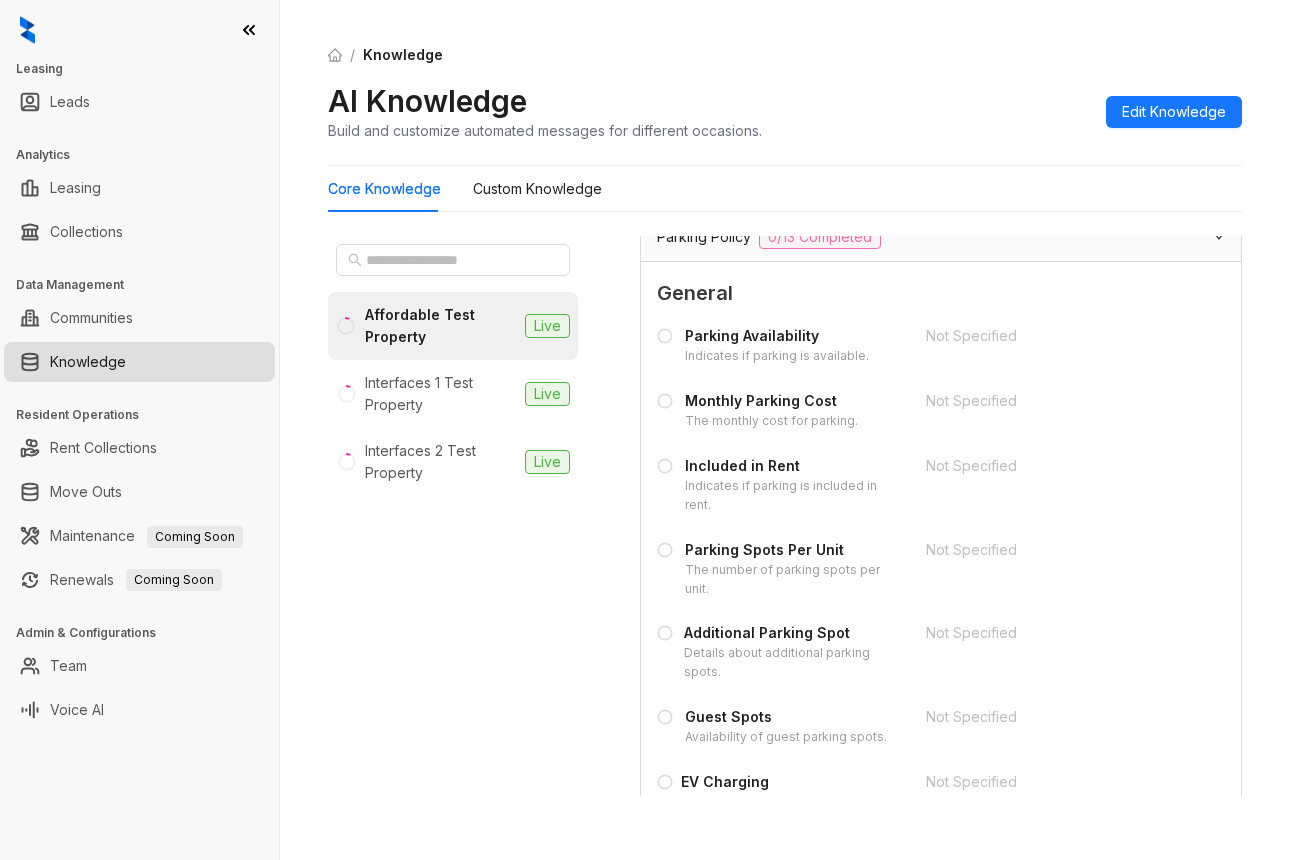 scroll, scrollTop: 1702, scrollLeft: 0, axis: vertical 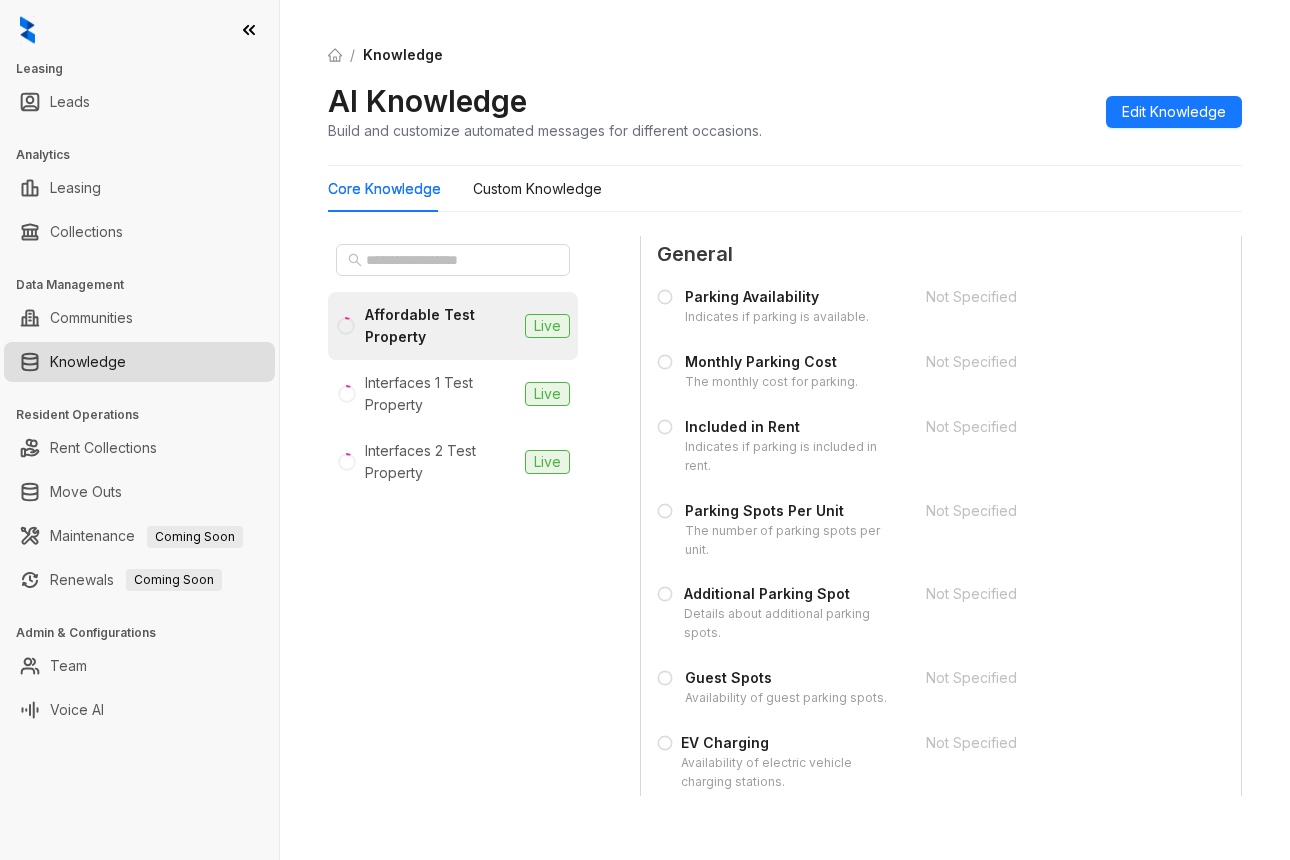 click 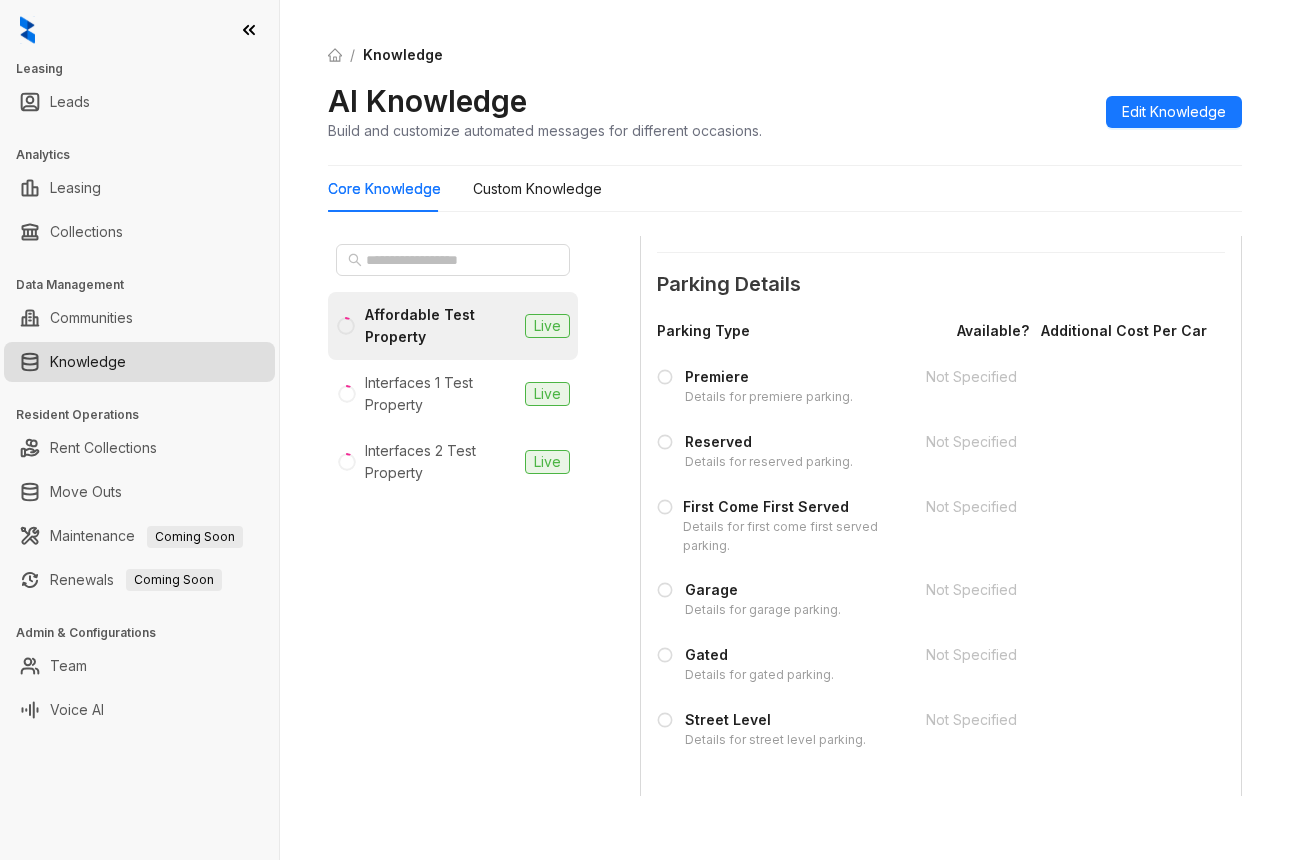 scroll, scrollTop: 2300, scrollLeft: 0, axis: vertical 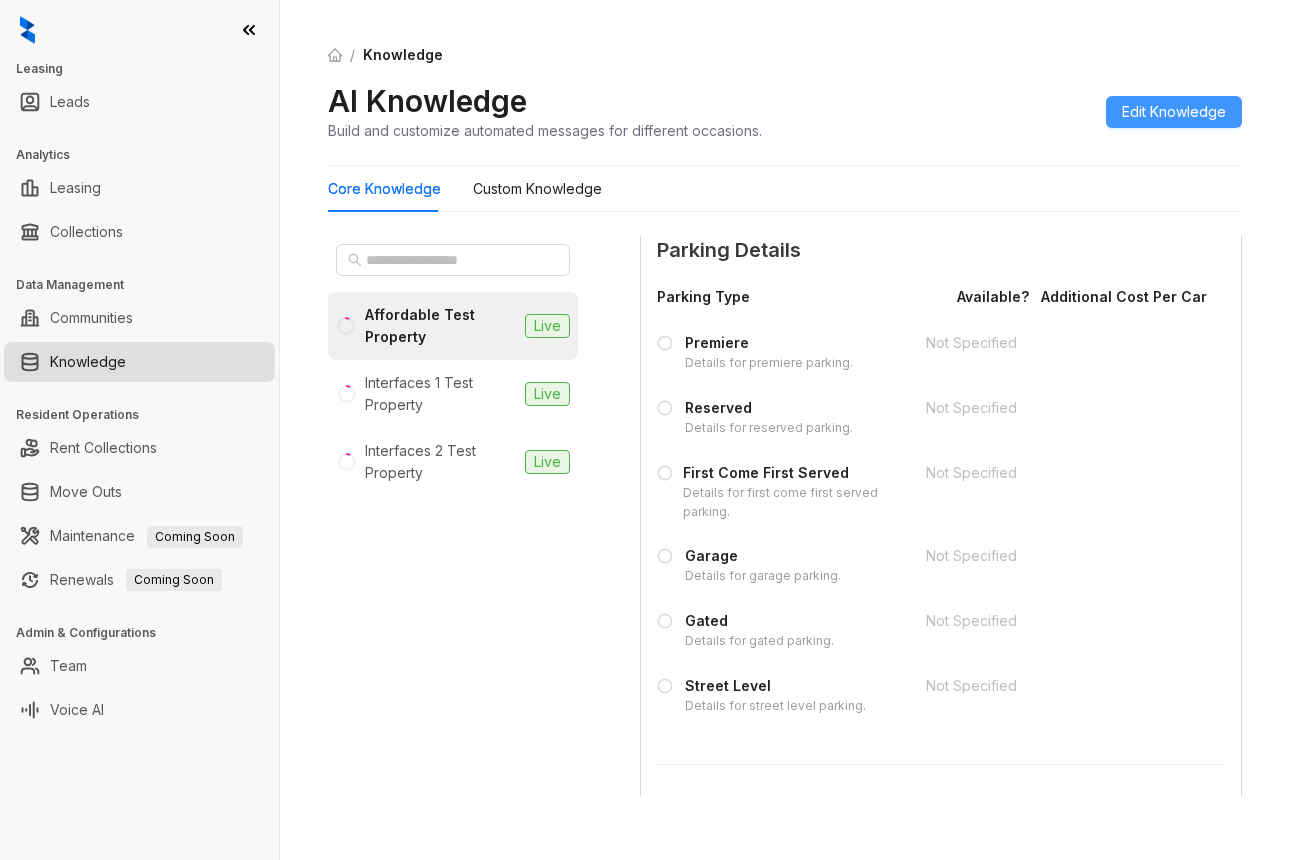 click on "Edit Knowledge" at bounding box center [1174, 112] 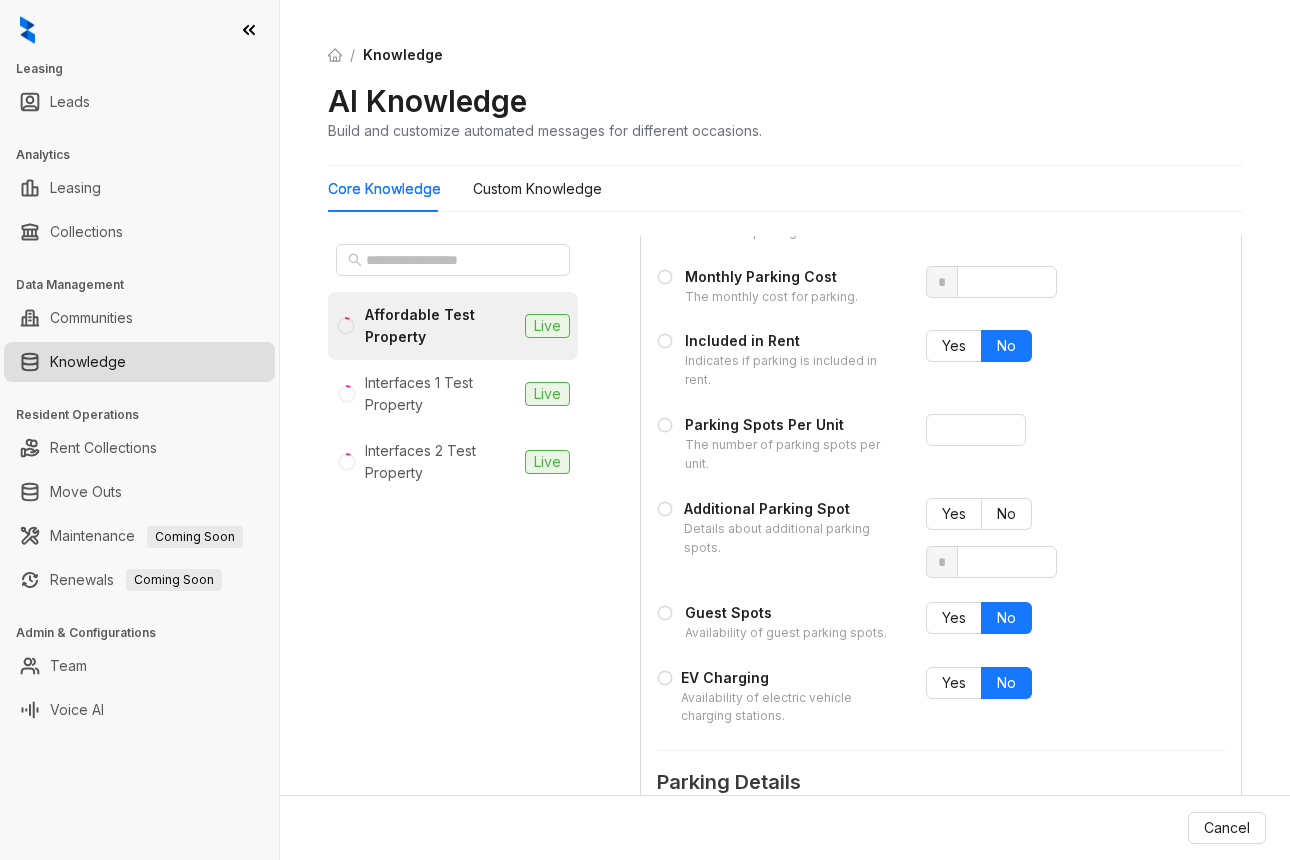 scroll, scrollTop: 2851, scrollLeft: 0, axis: vertical 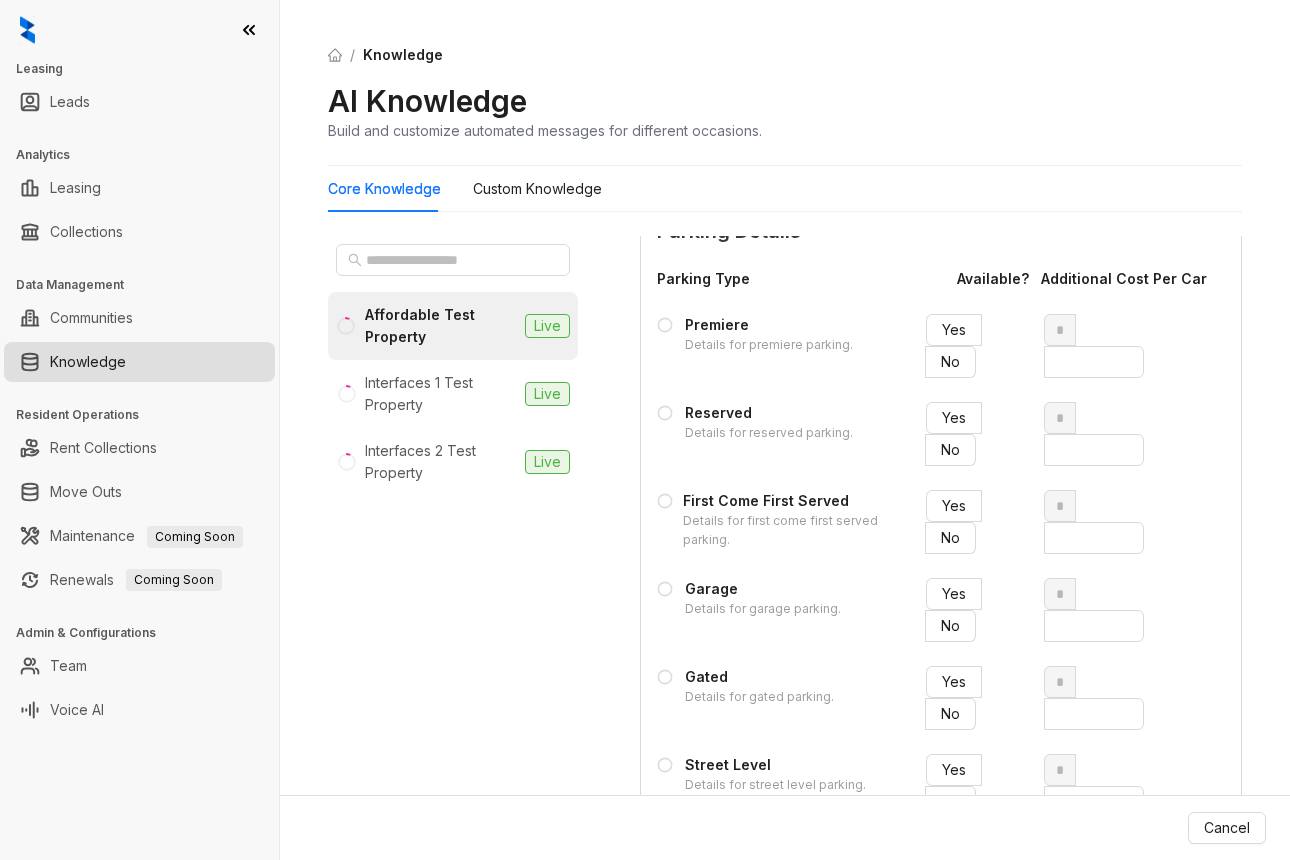 click 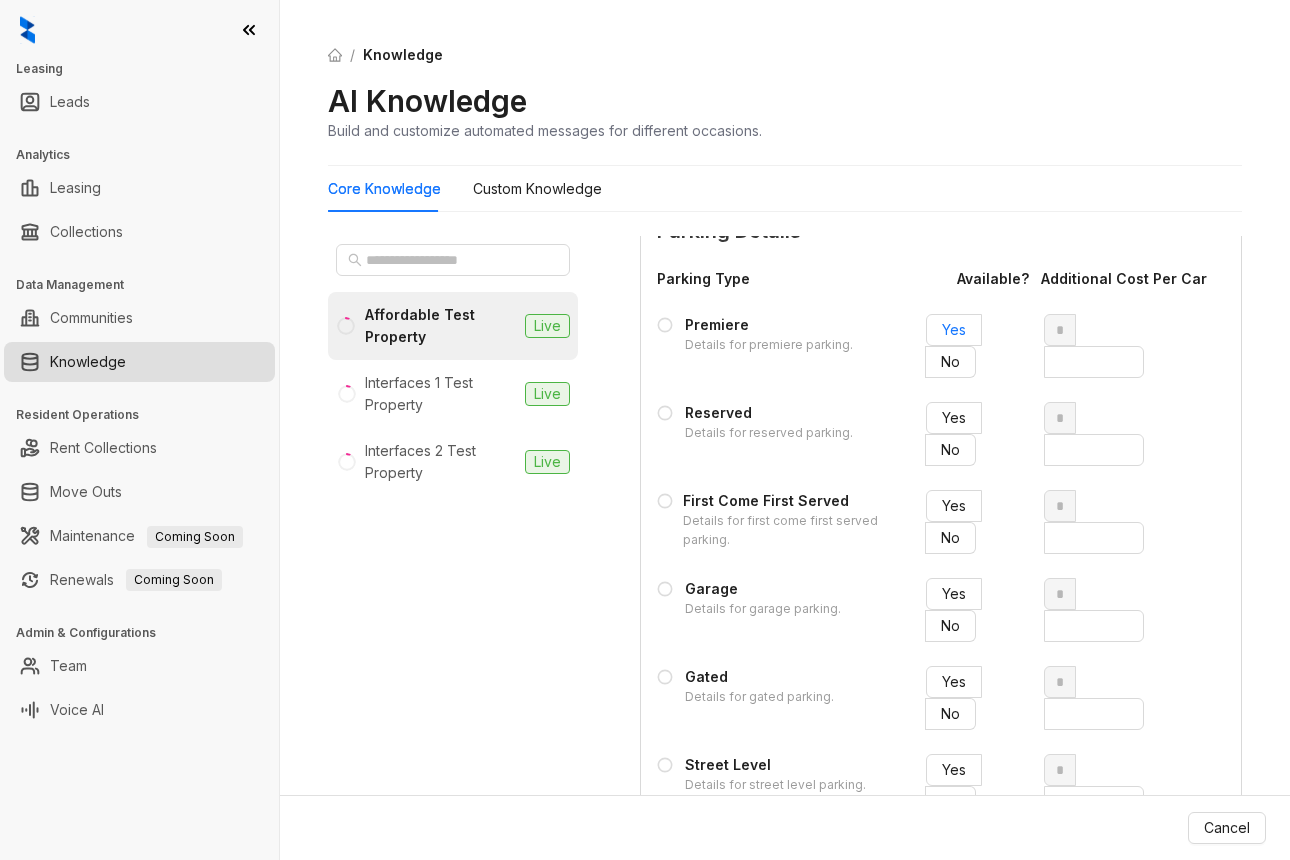 click on "Yes" at bounding box center (954, 330) 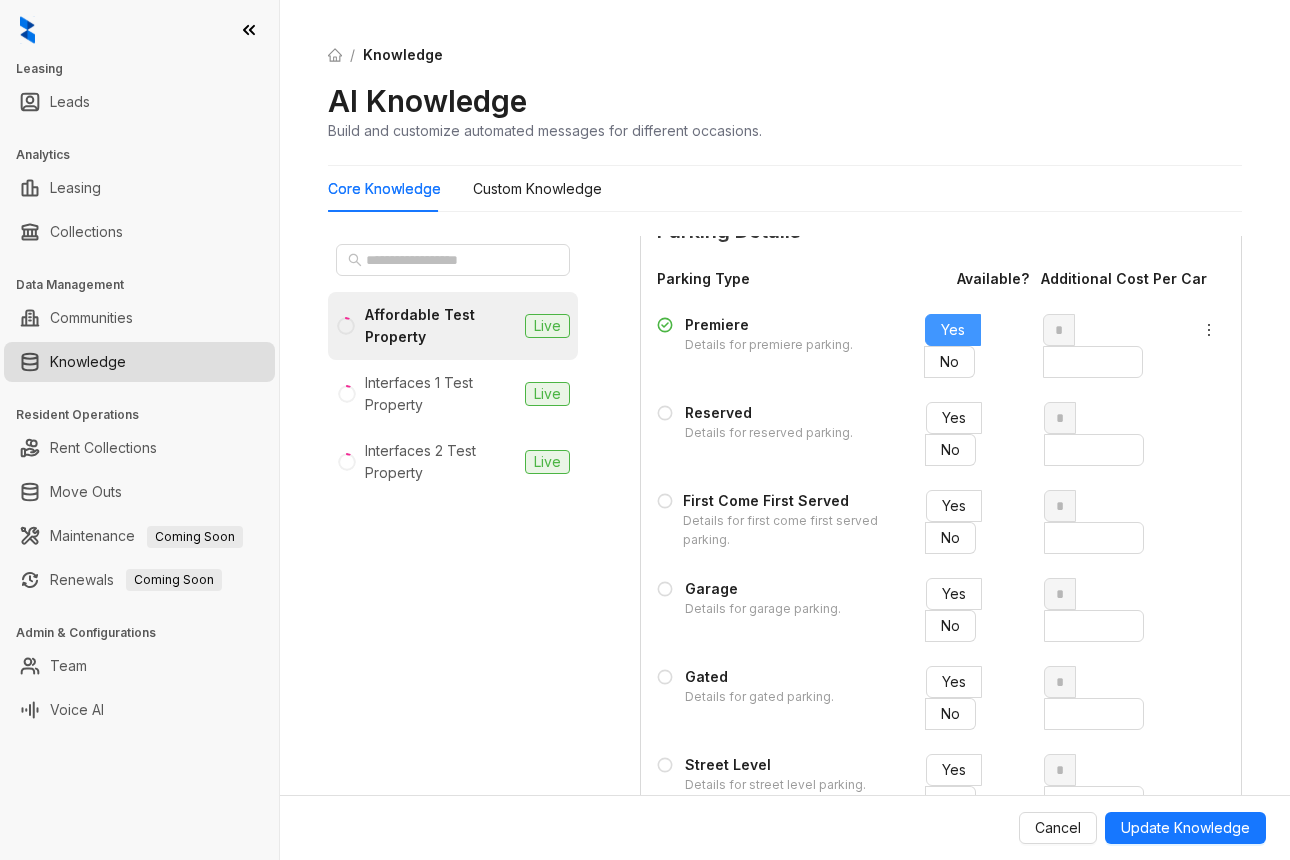 click on "Yes" at bounding box center (953, 329) 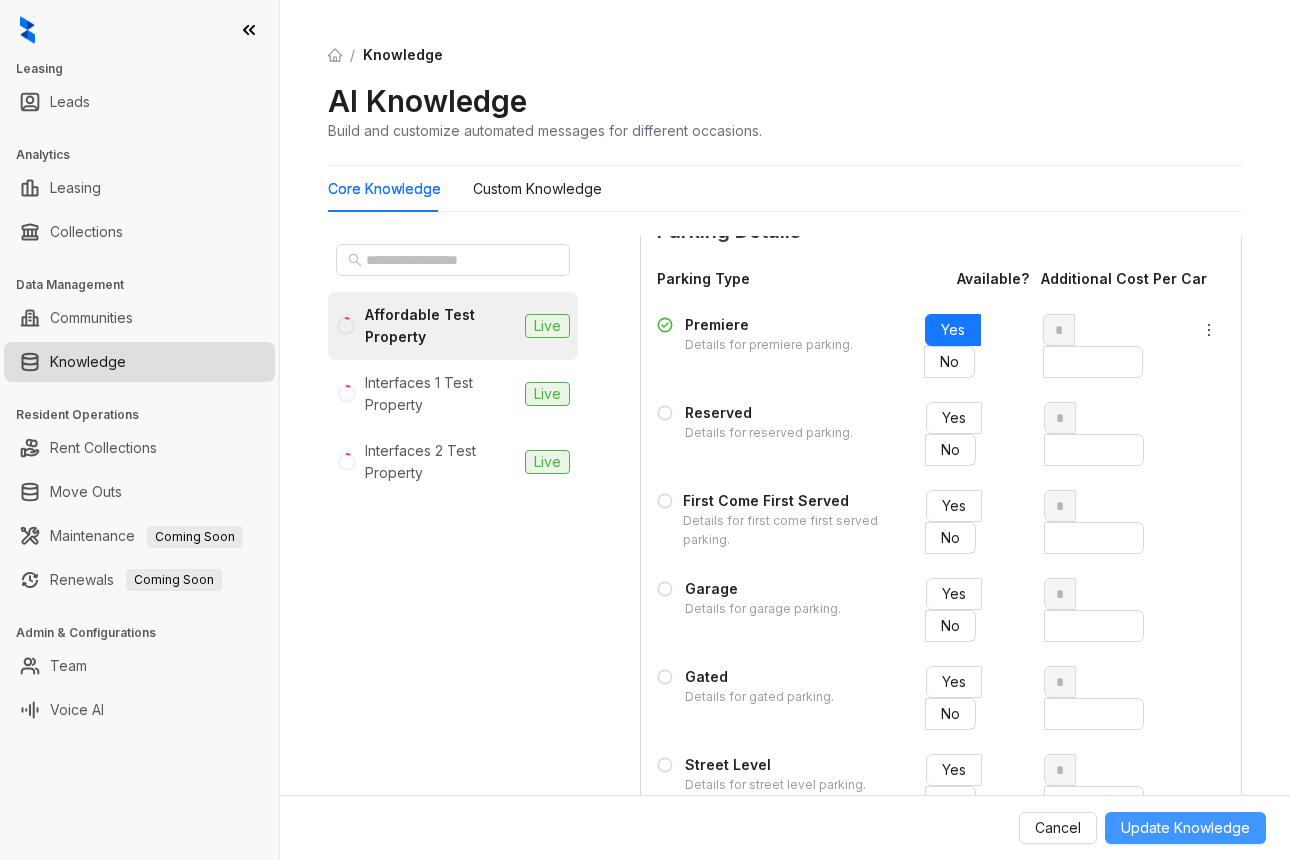 click on "Update Knowledge" at bounding box center (1185, 828) 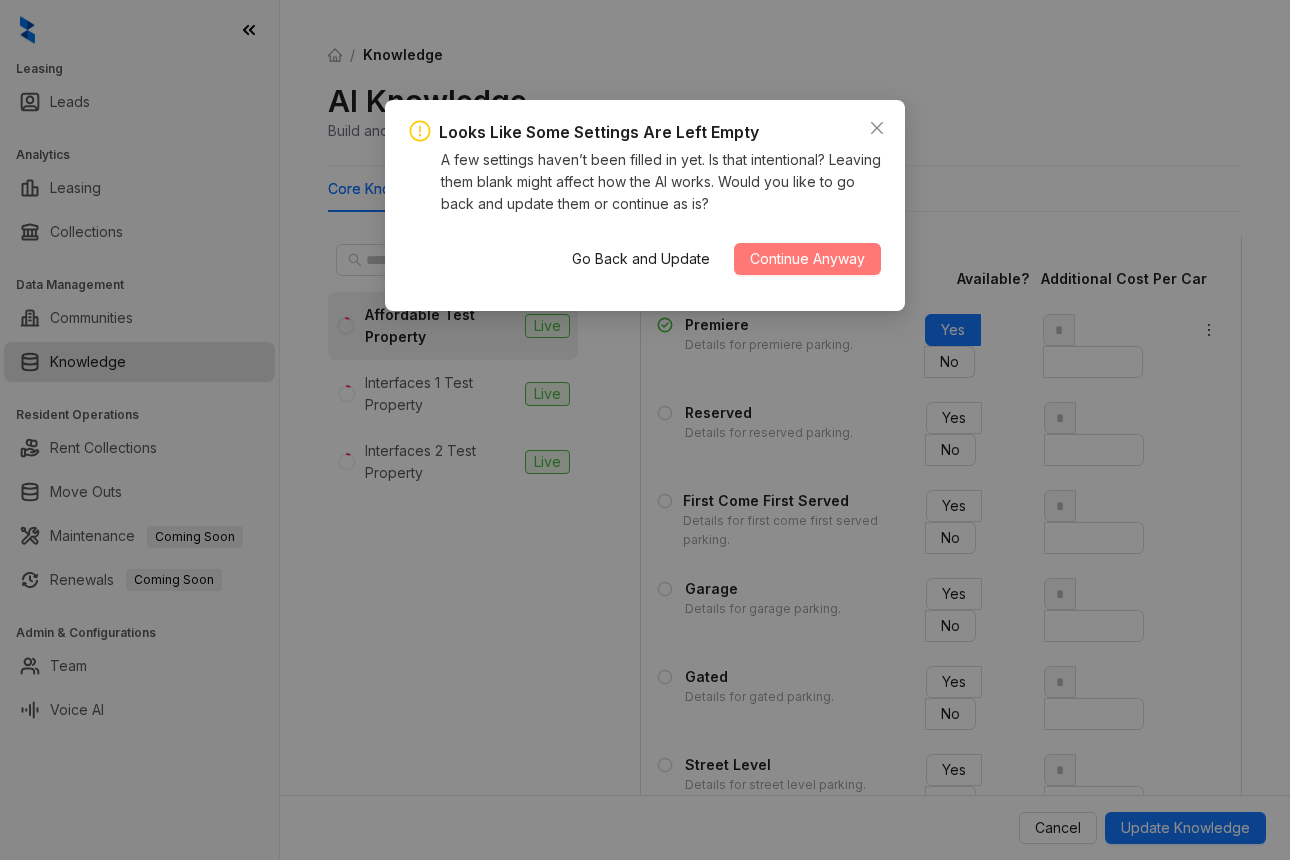 click on "Continue Anyway" at bounding box center (807, 259) 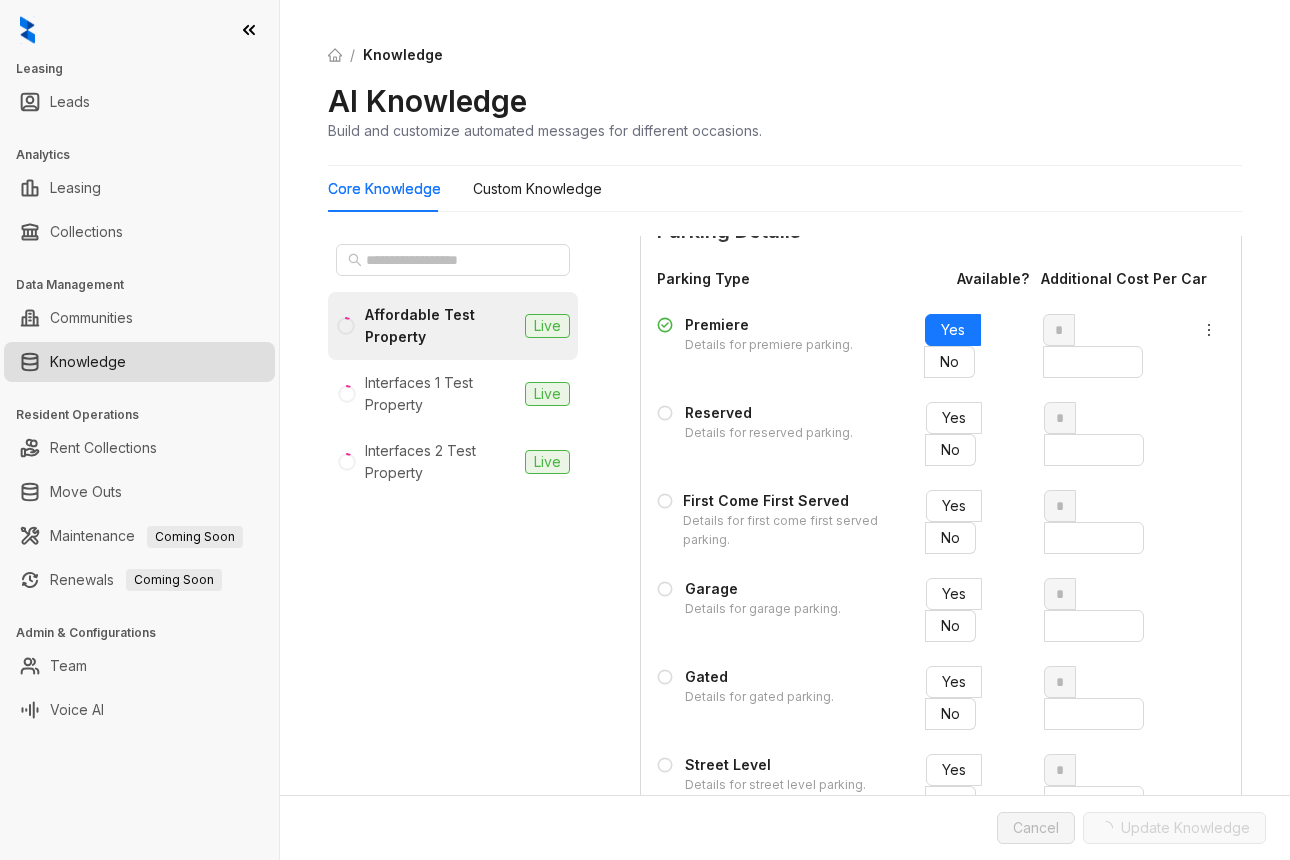 type on "*" 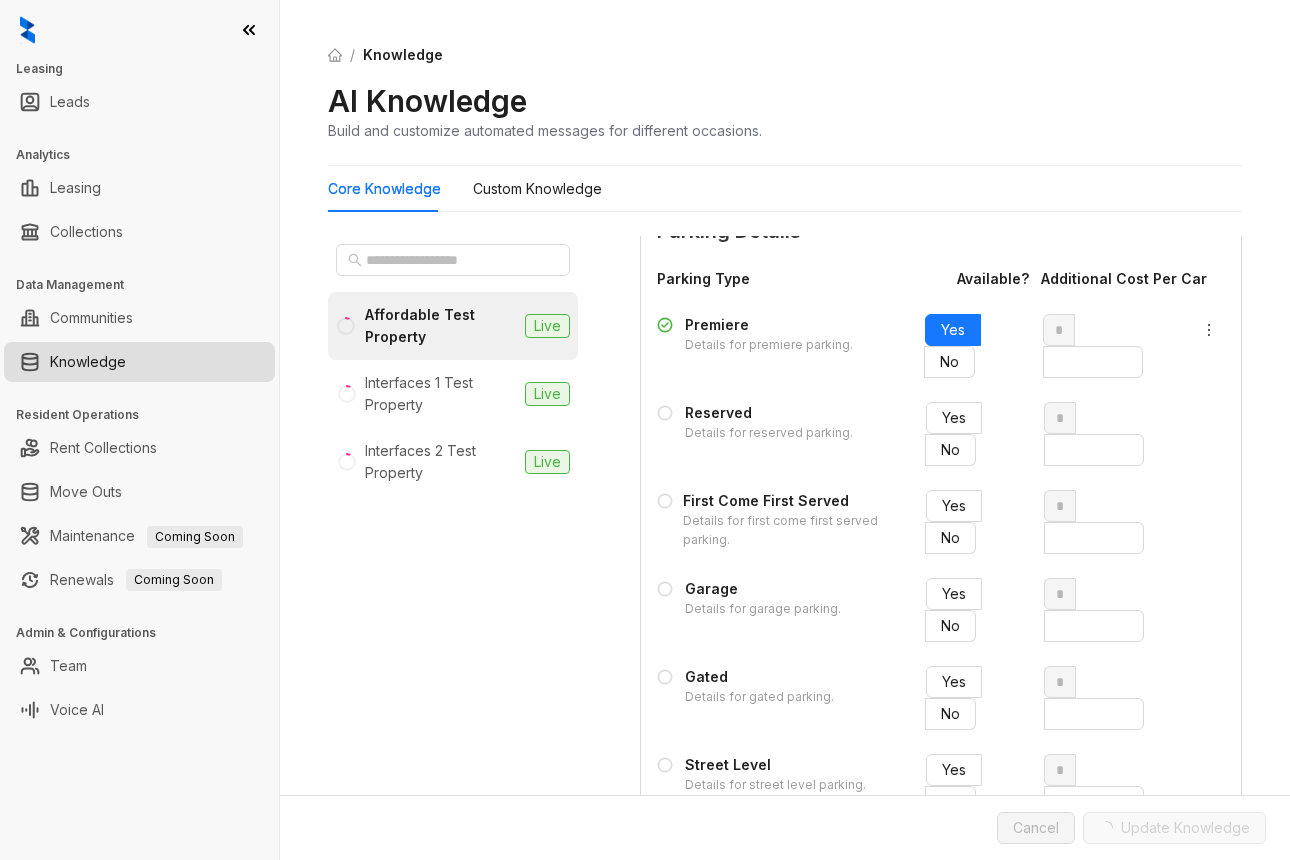 type on "*" 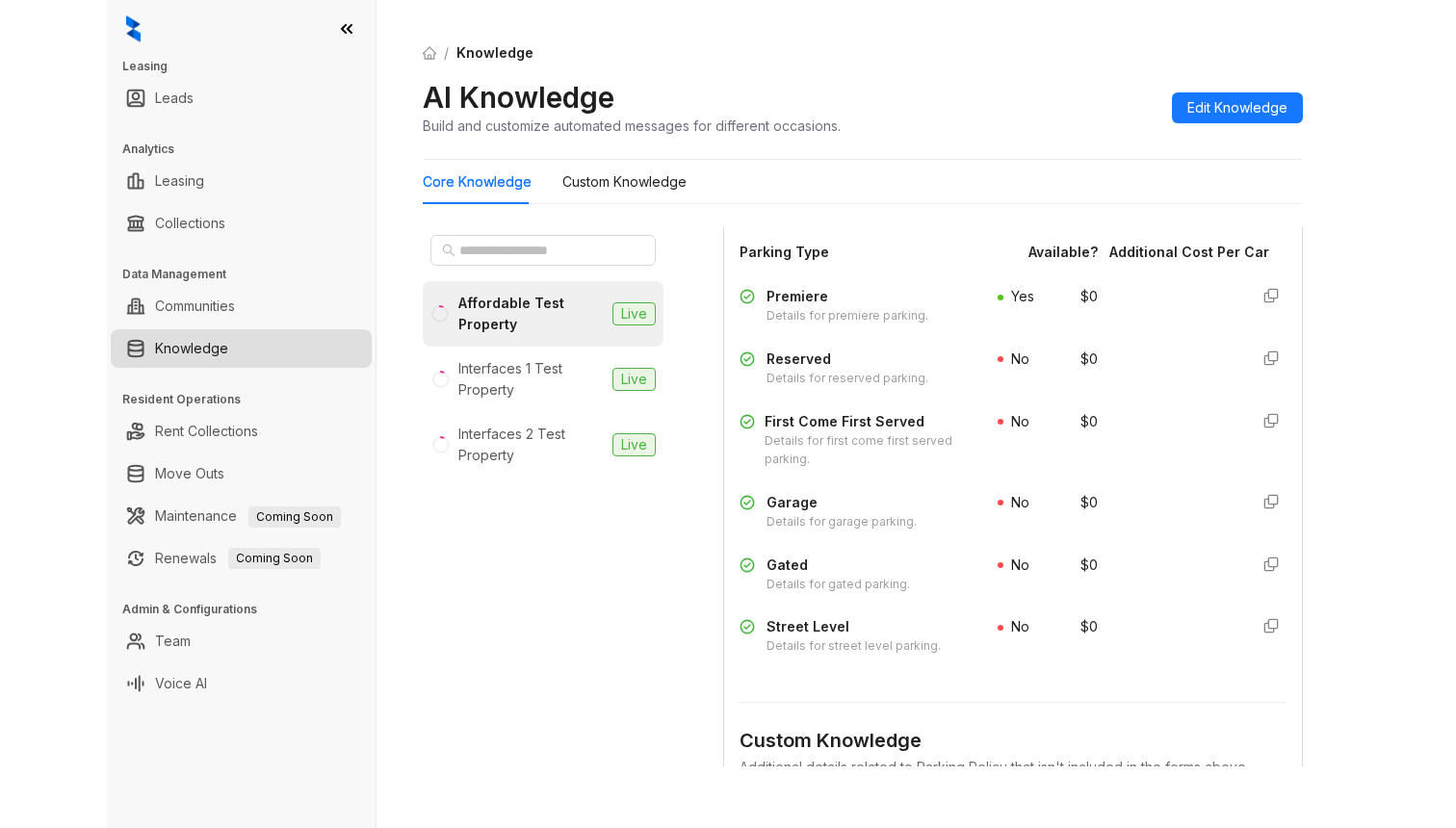 scroll, scrollTop: 2237, scrollLeft: 0, axis: vertical 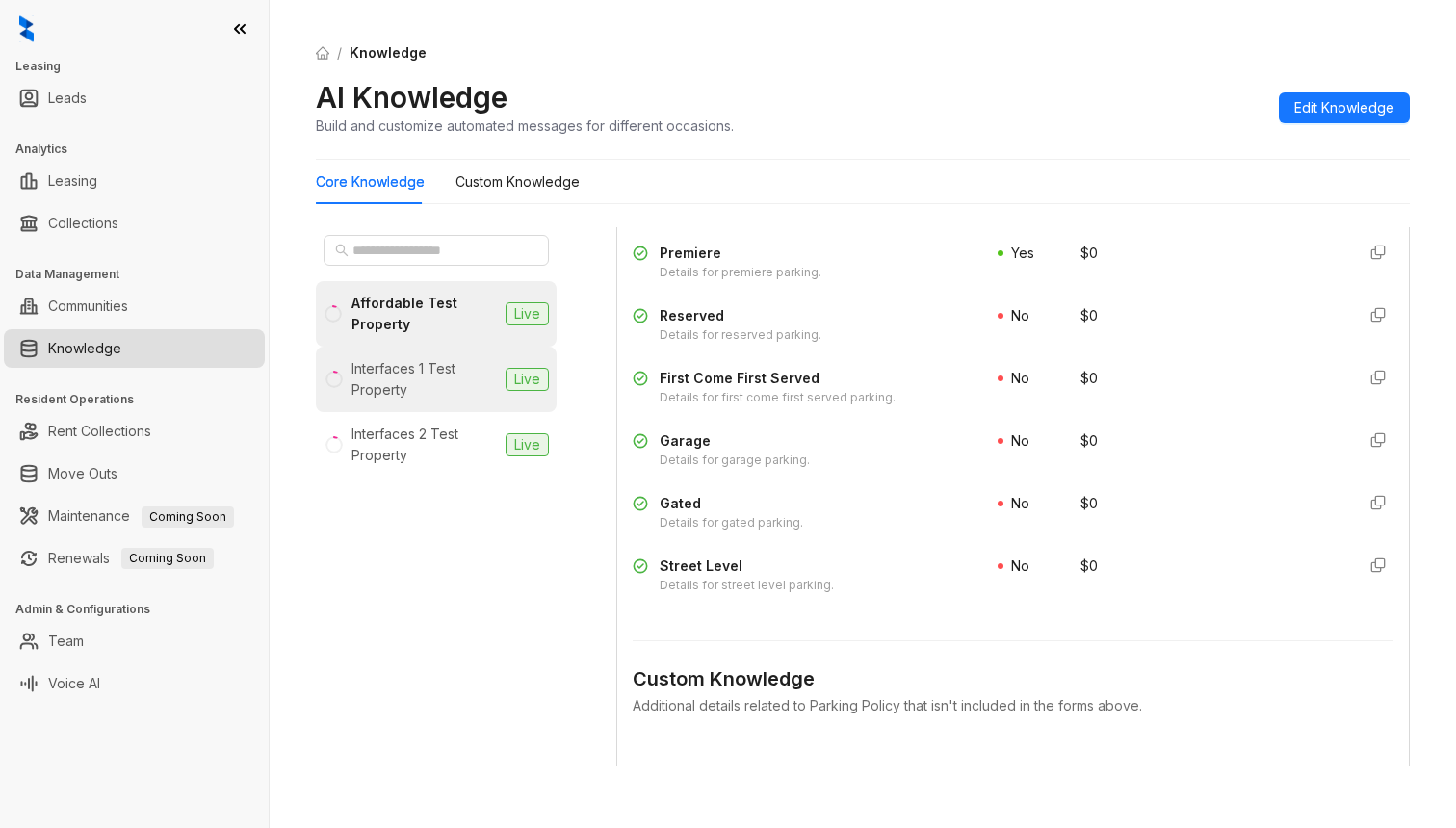 click on "Interfaces 1 Test Property" at bounding box center [425, 379] 